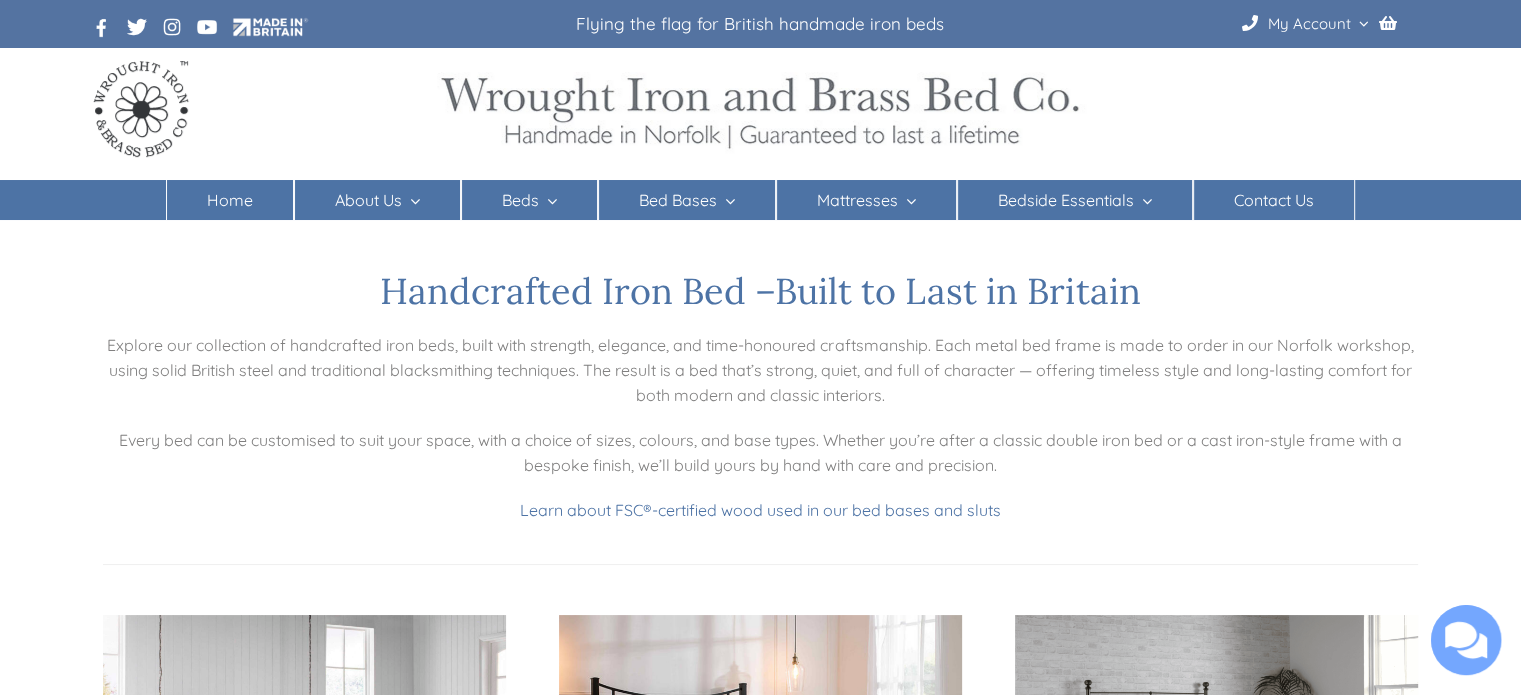 scroll, scrollTop: 0, scrollLeft: 0, axis: both 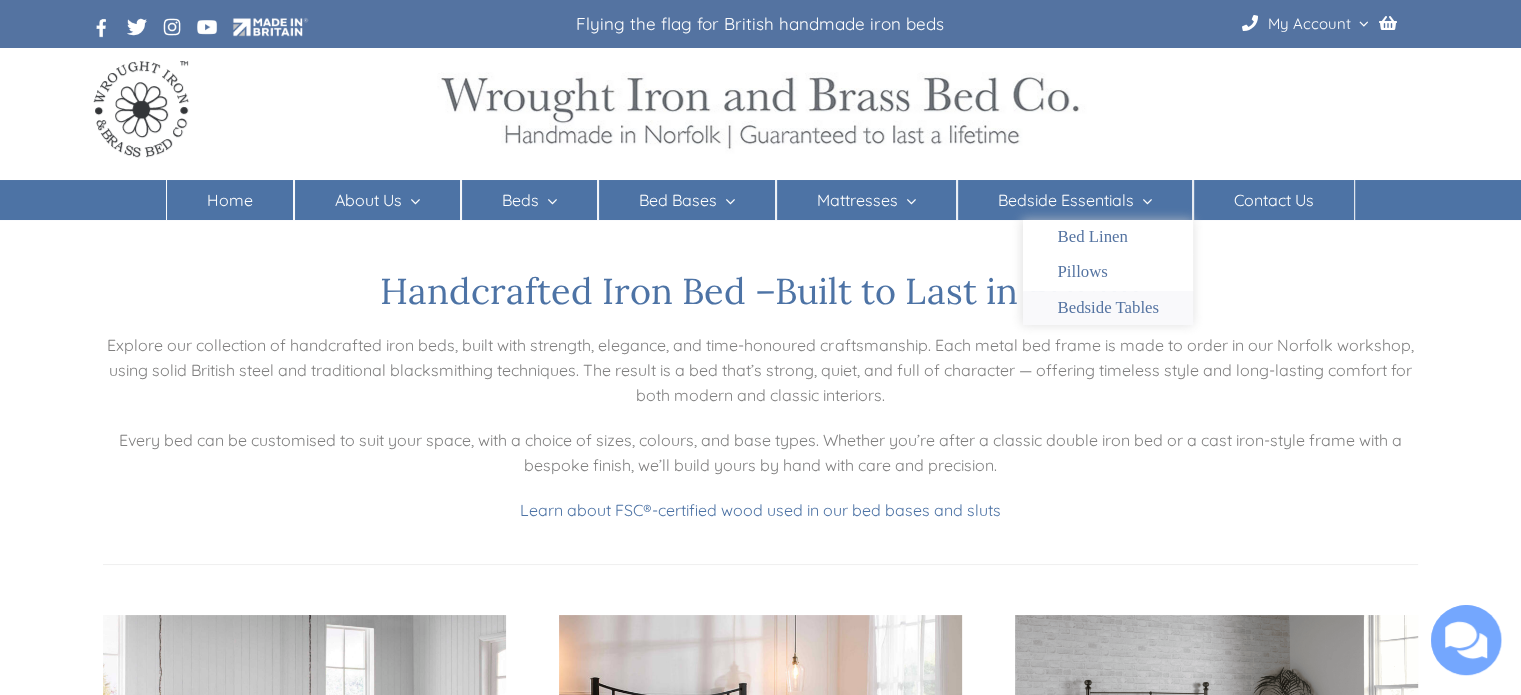 click on "Bedside Tables" at bounding box center (1108, 308) 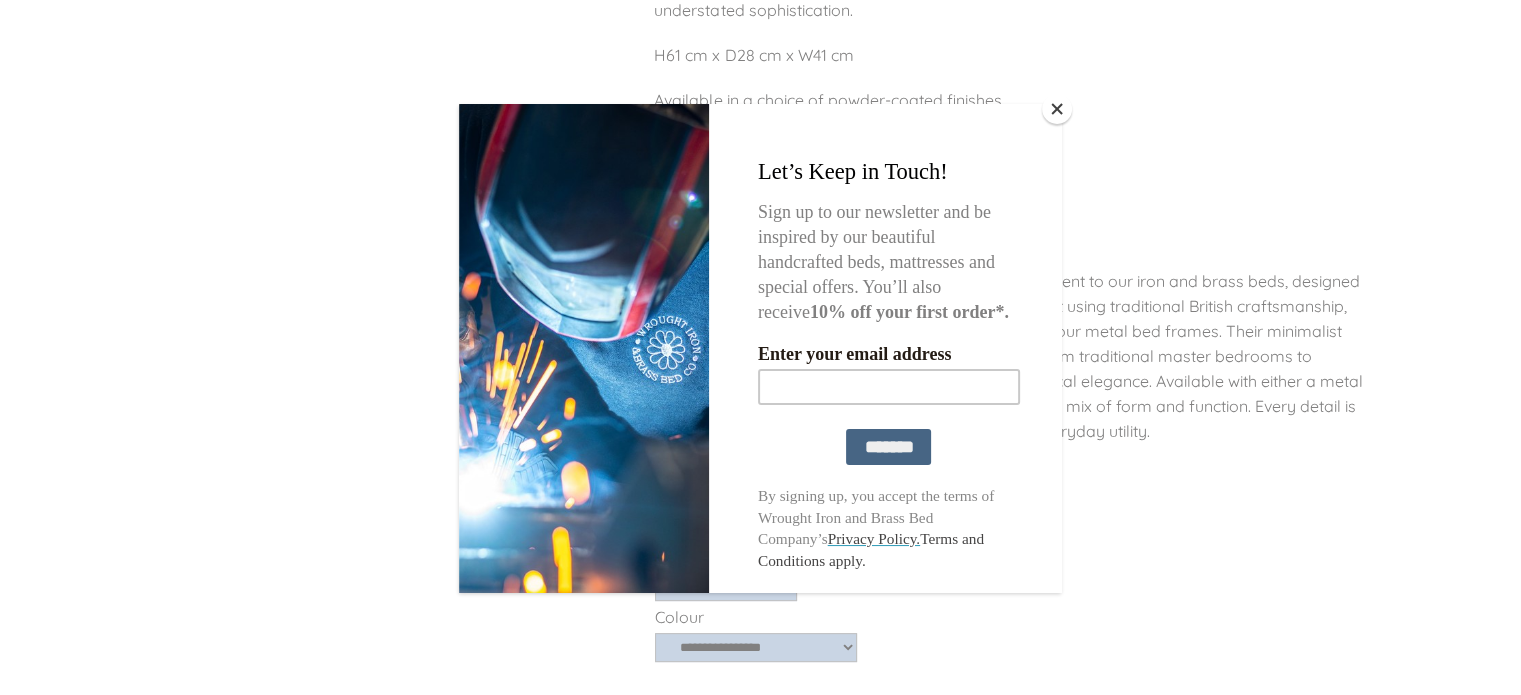 scroll, scrollTop: 600, scrollLeft: 0, axis: vertical 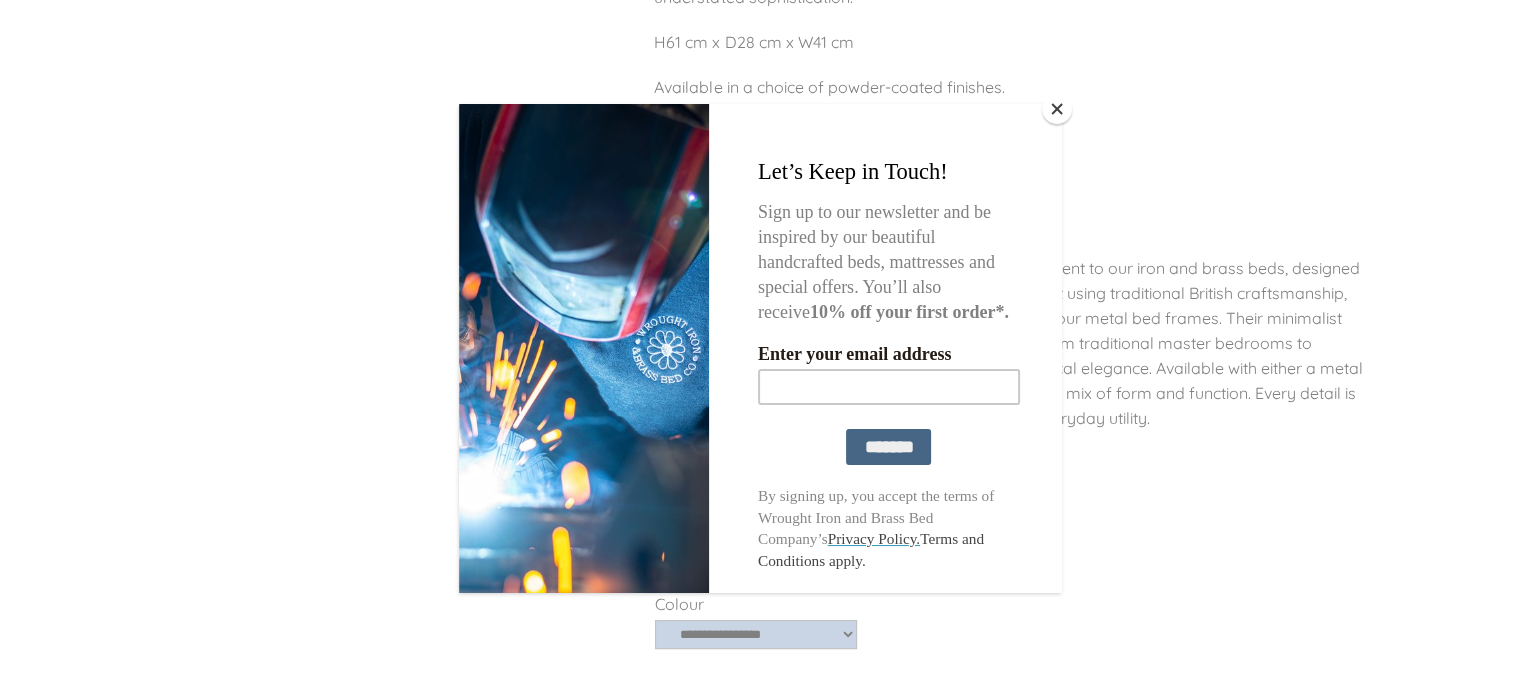 click at bounding box center [1057, 109] 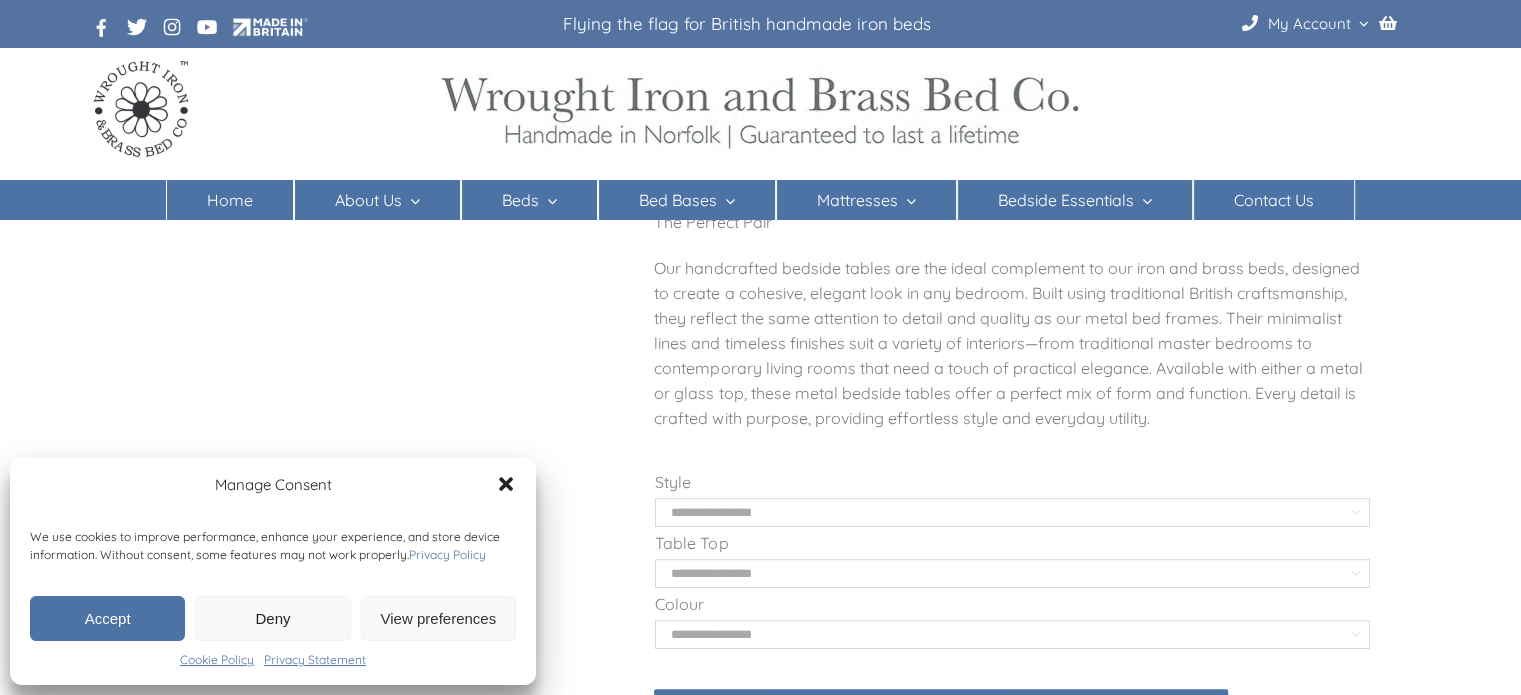 click 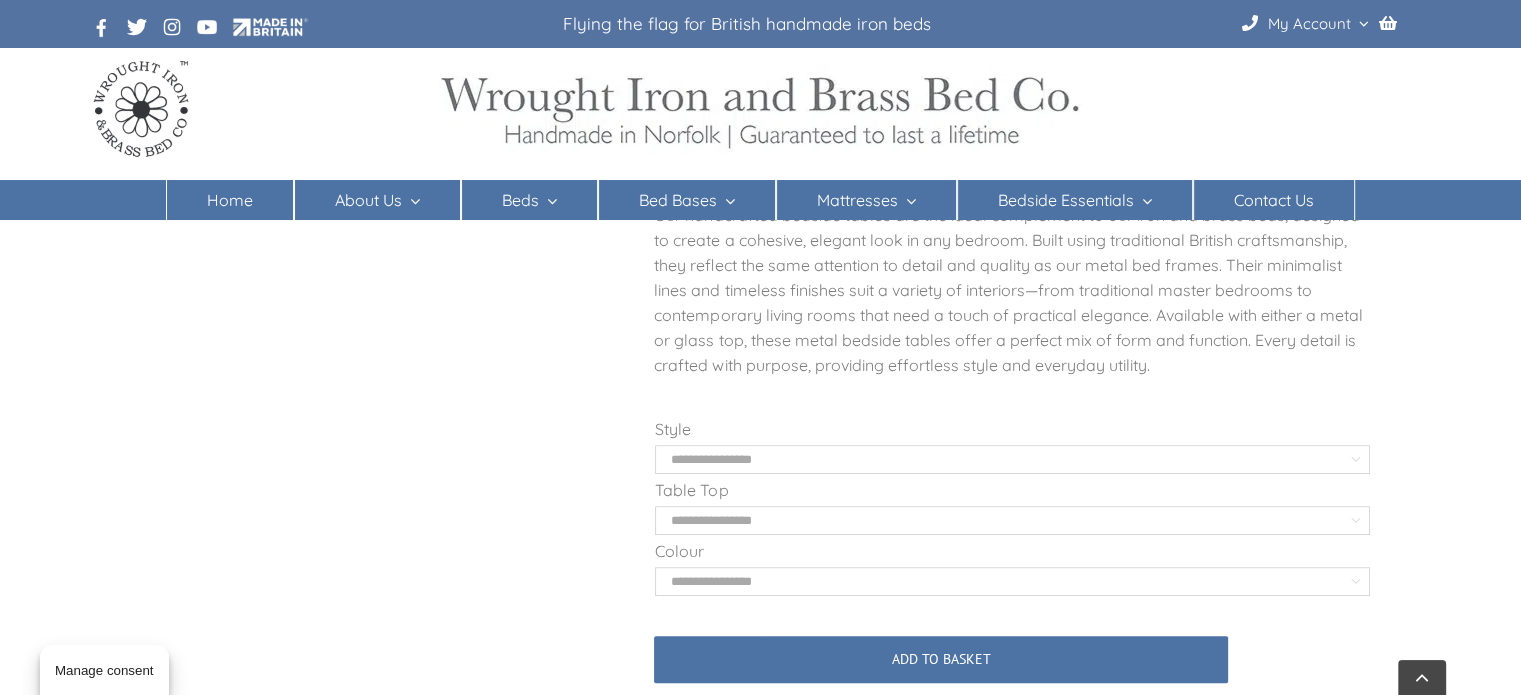 scroll, scrollTop: 700, scrollLeft: 0, axis: vertical 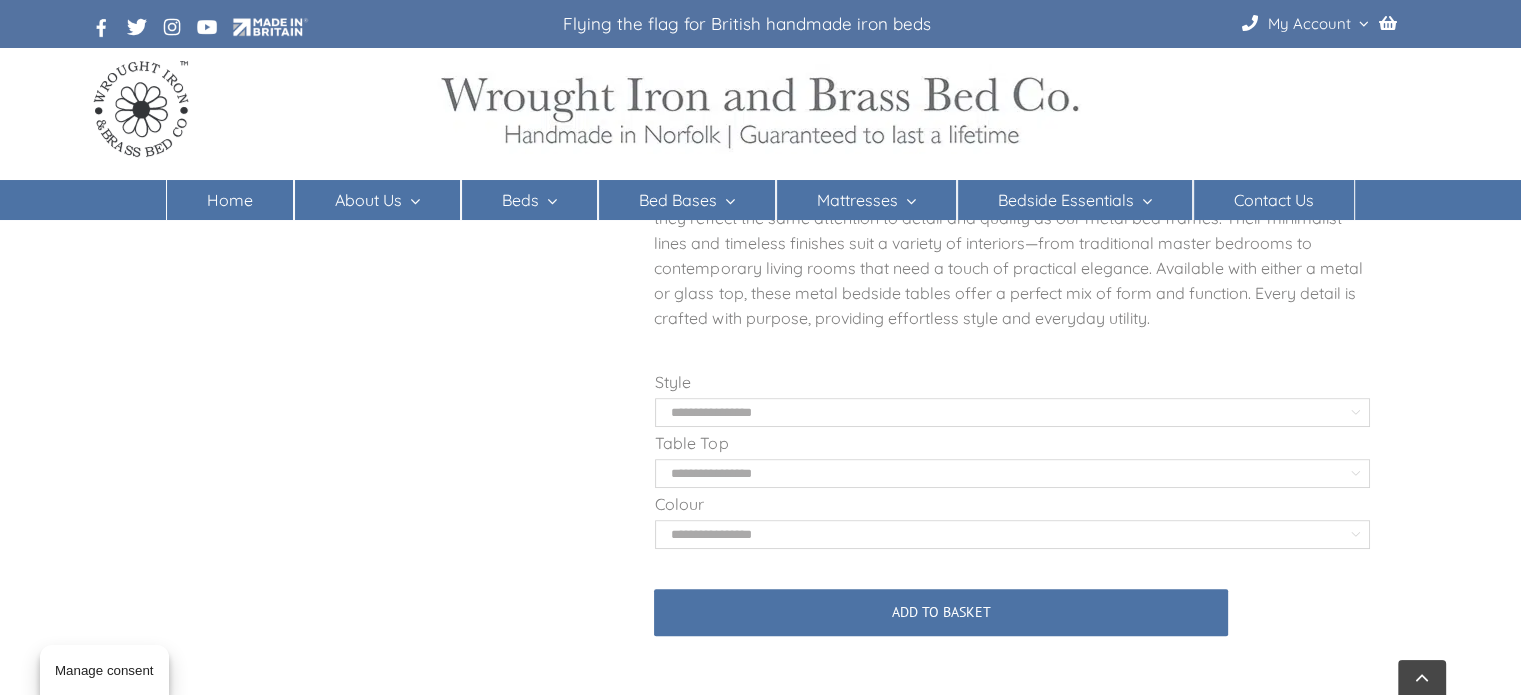 click on "**********" 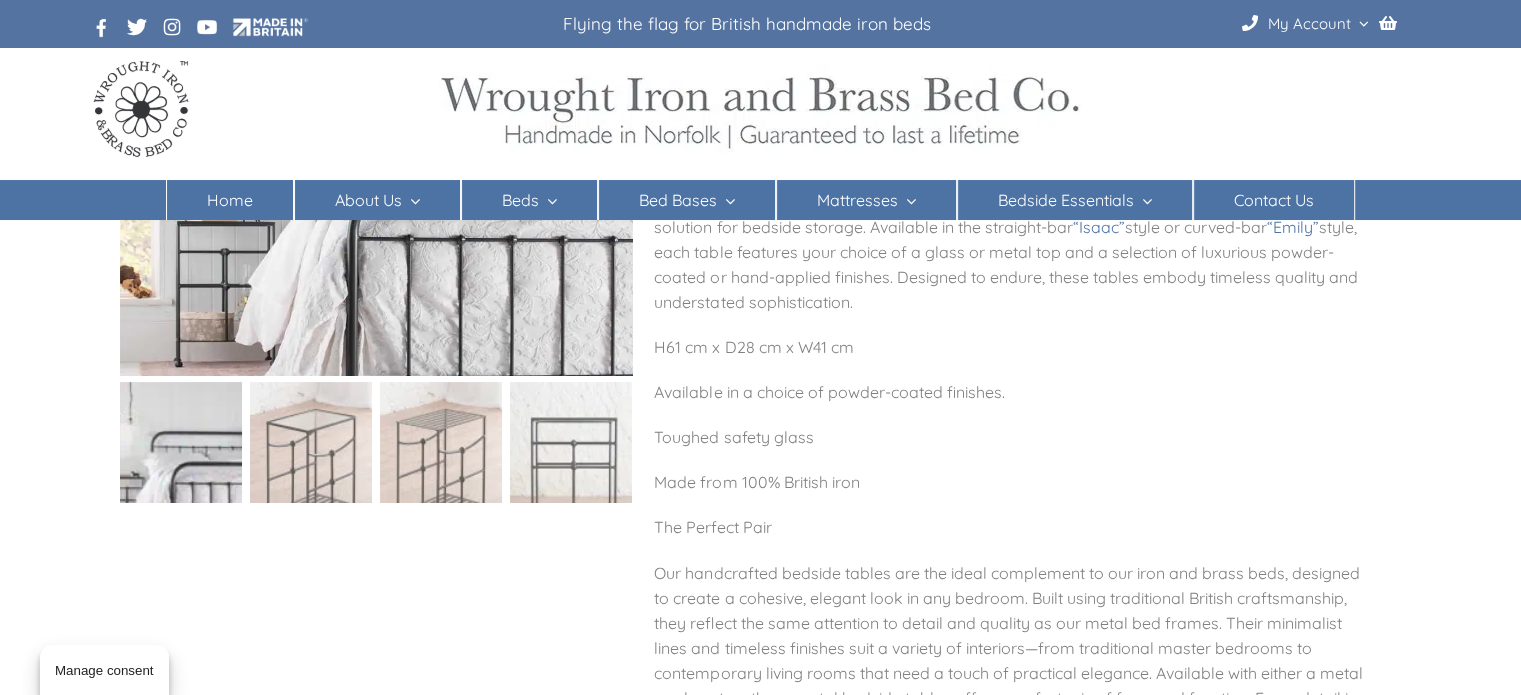 scroll, scrollTop: 400, scrollLeft: 0, axis: vertical 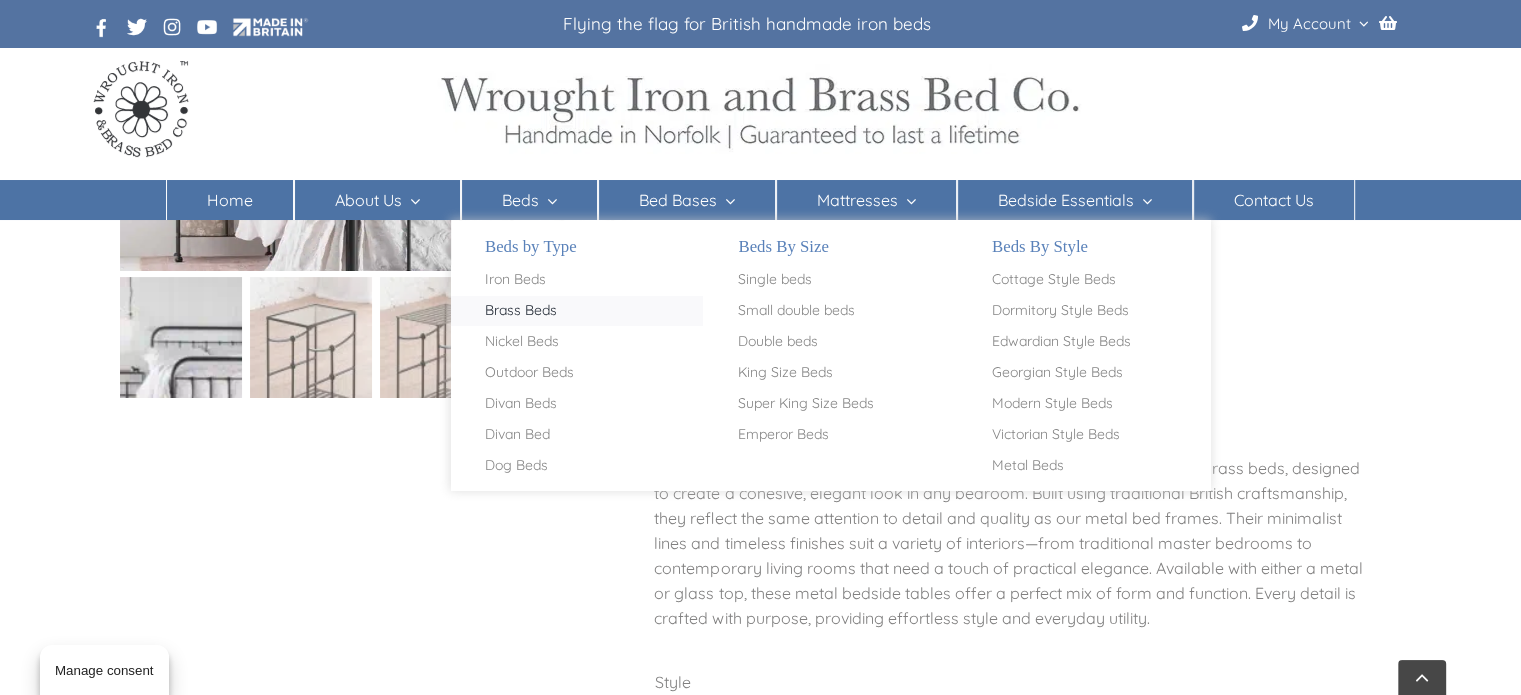 click on "Brass Beds" at bounding box center [521, 311] 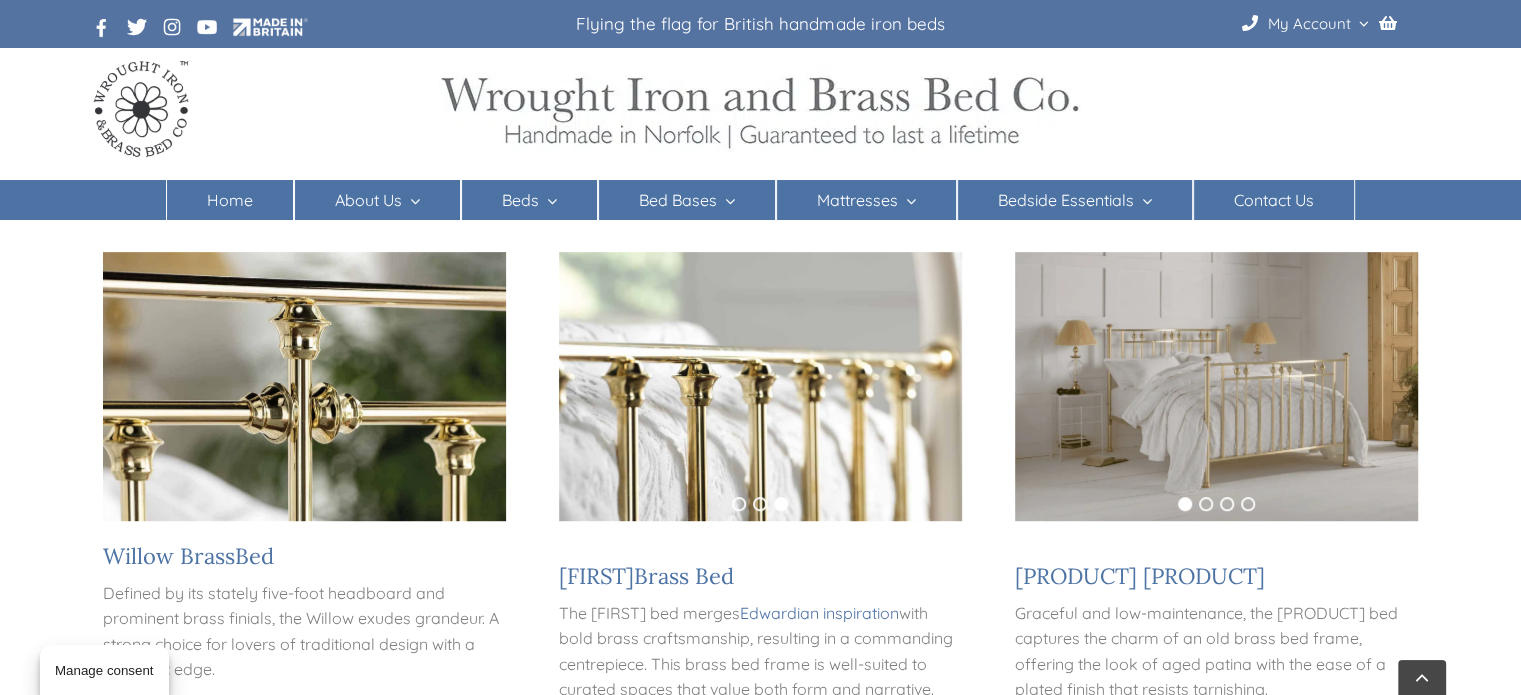scroll, scrollTop: 800, scrollLeft: 0, axis: vertical 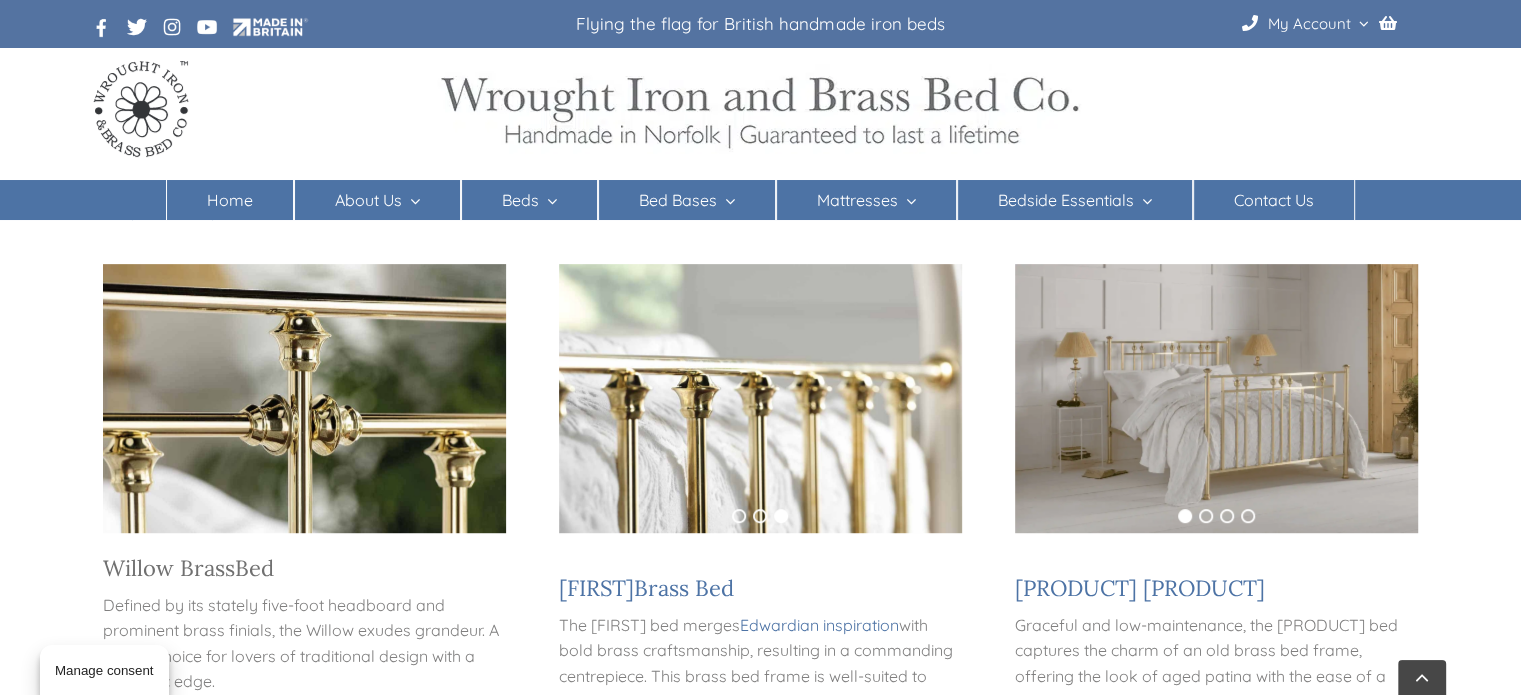 click on "Bed" at bounding box center [254, 568] 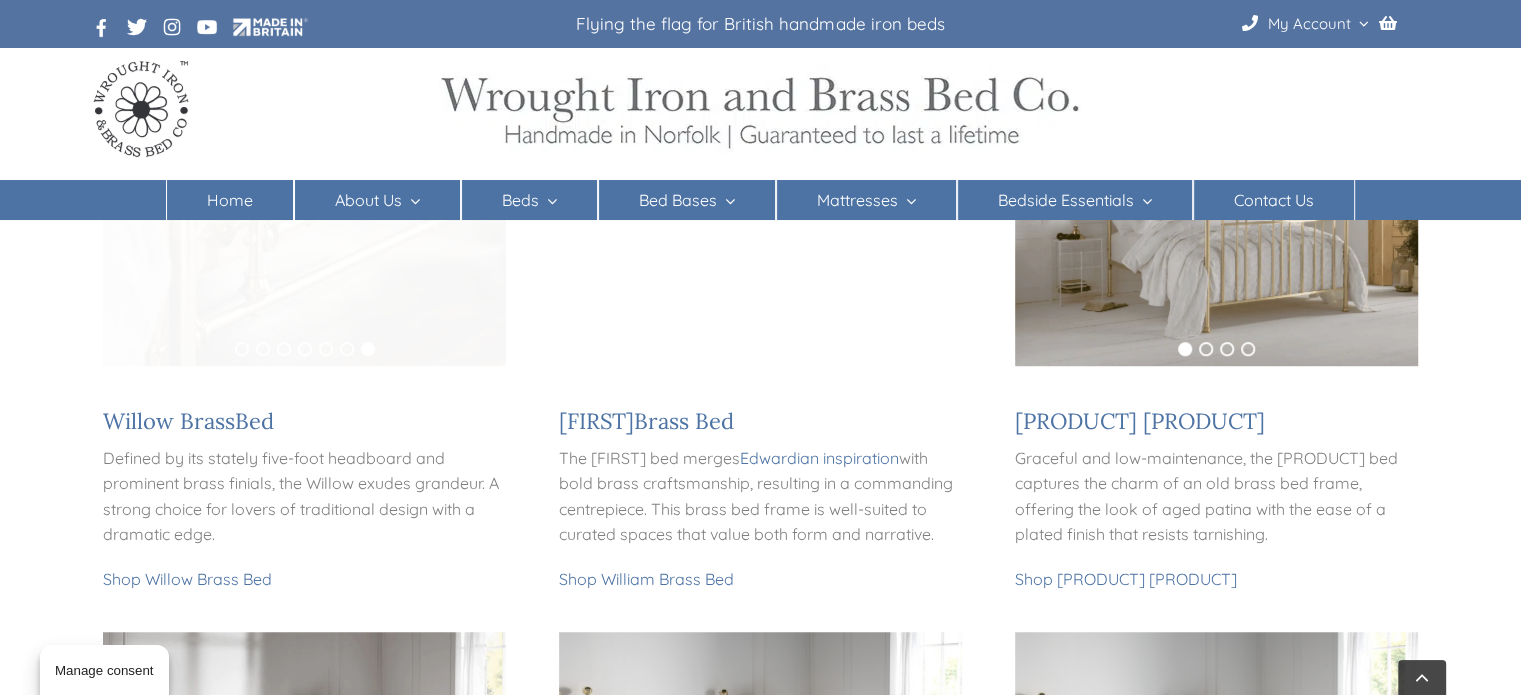 scroll, scrollTop: 965, scrollLeft: 0, axis: vertical 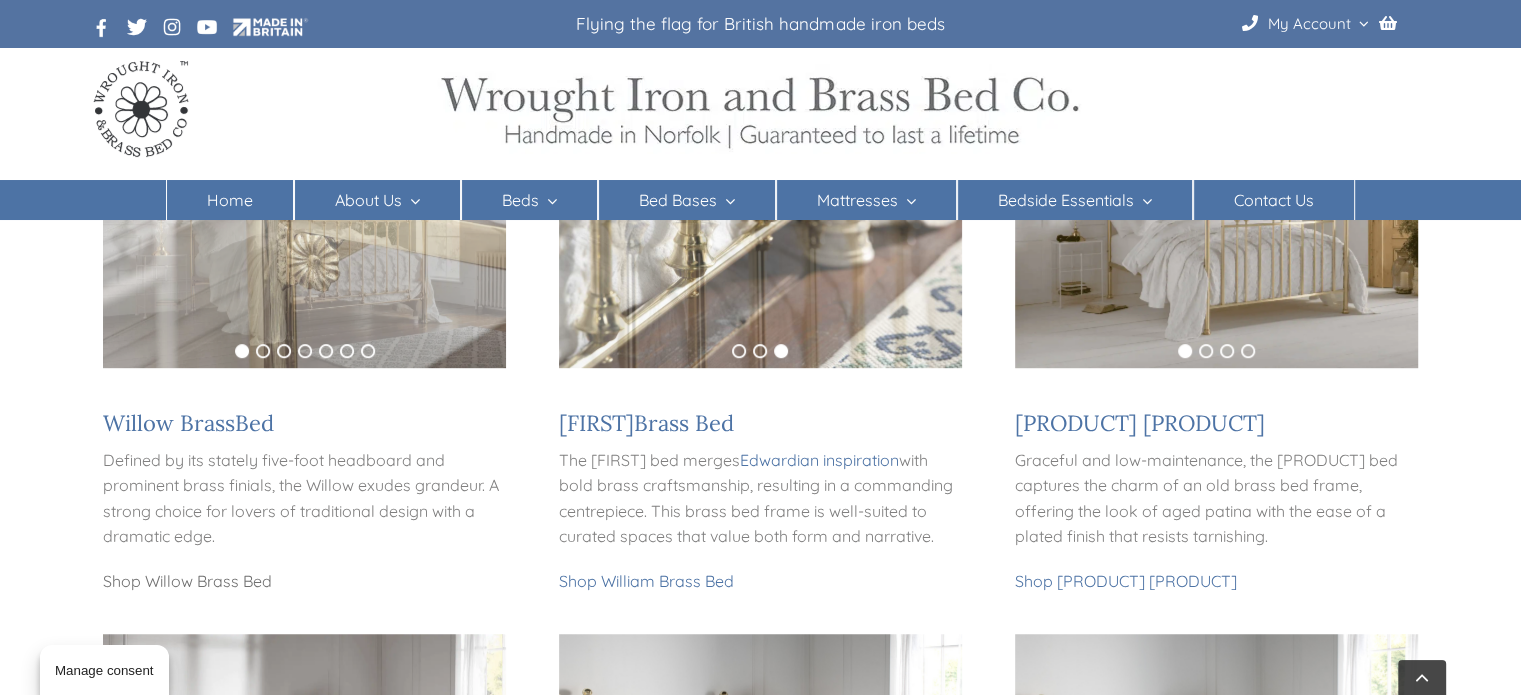 click on "Shop Willow Brass Bed" at bounding box center [187, 581] 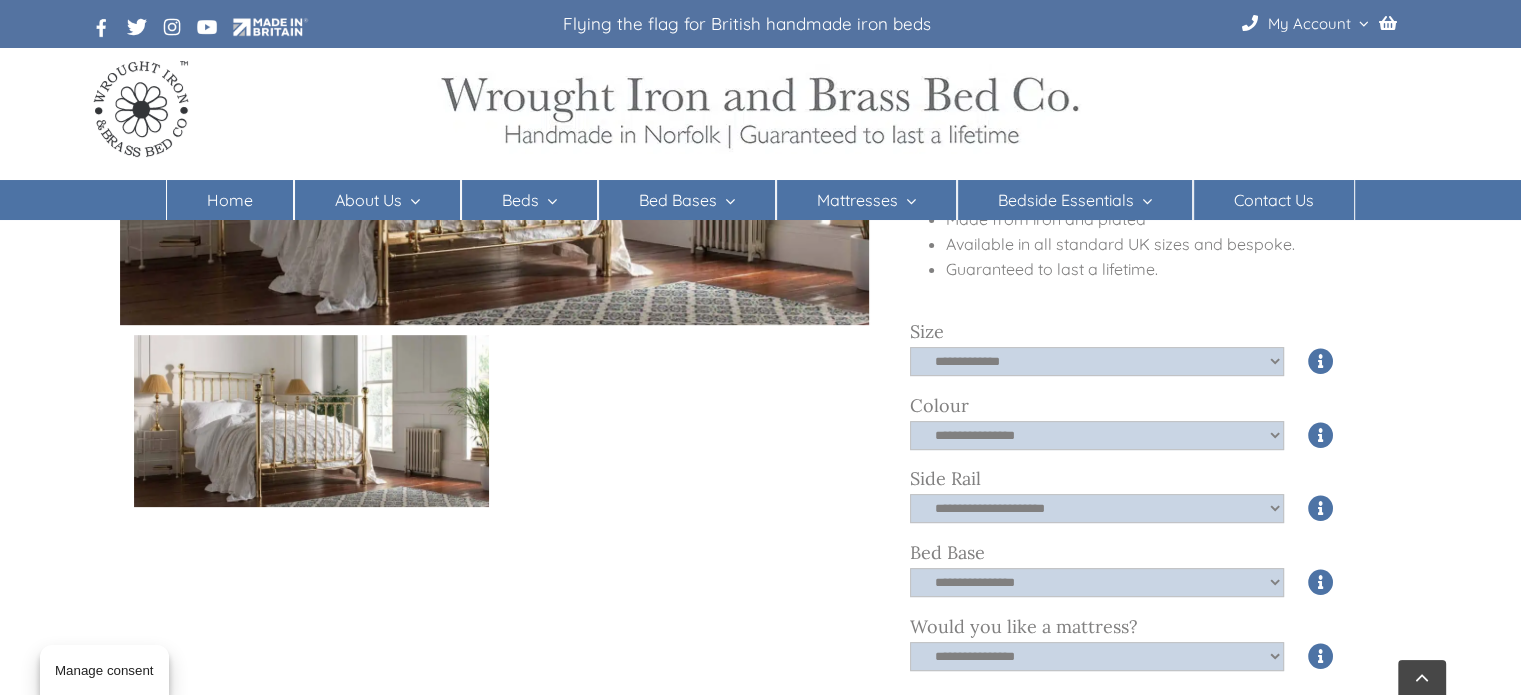 scroll, scrollTop: 700, scrollLeft: 0, axis: vertical 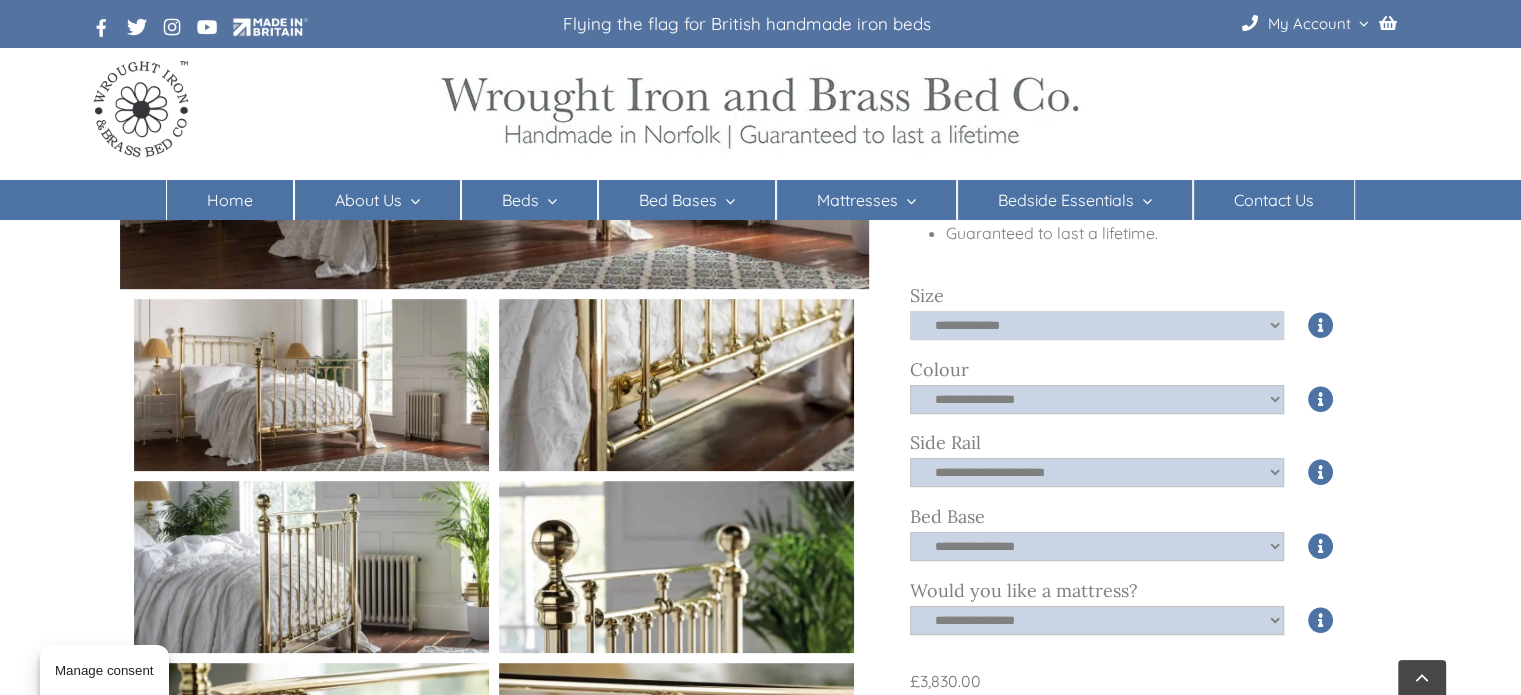 click on "**********" 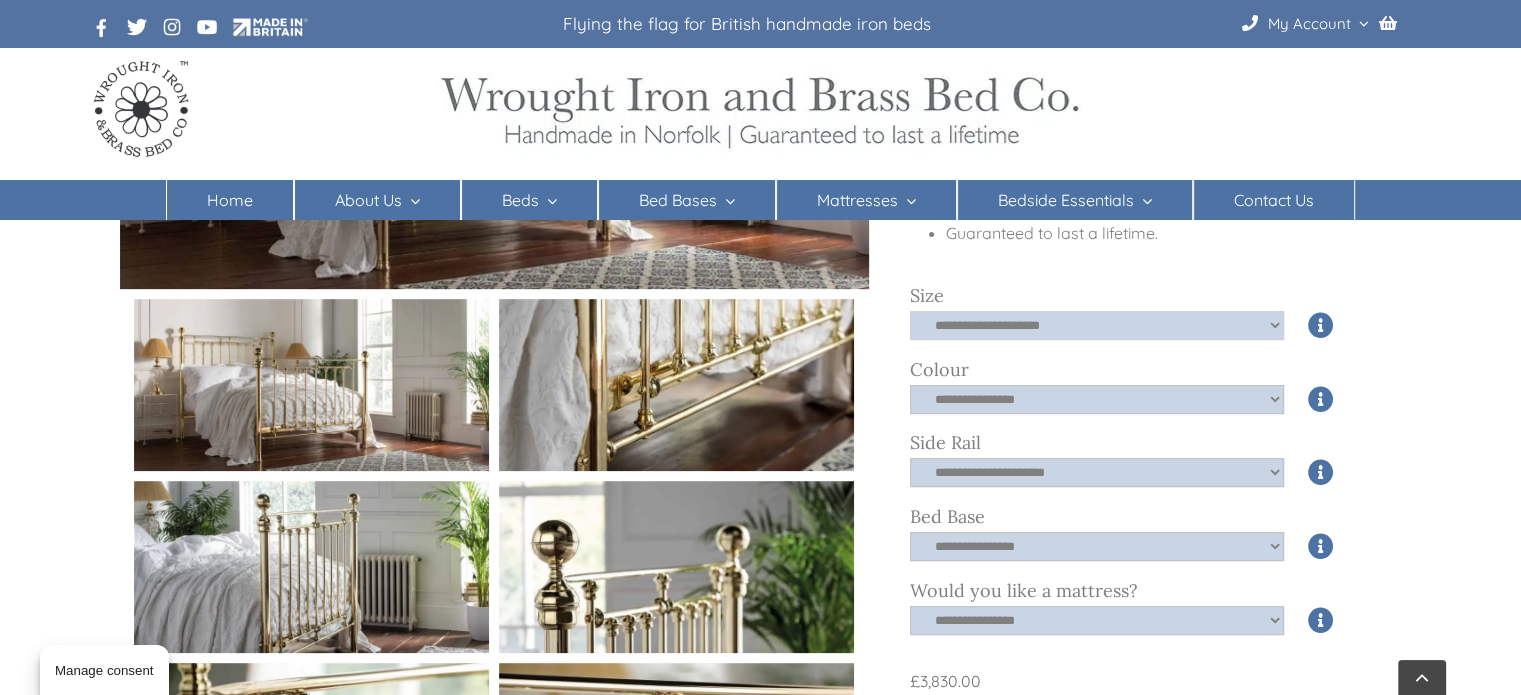 click on "**********" 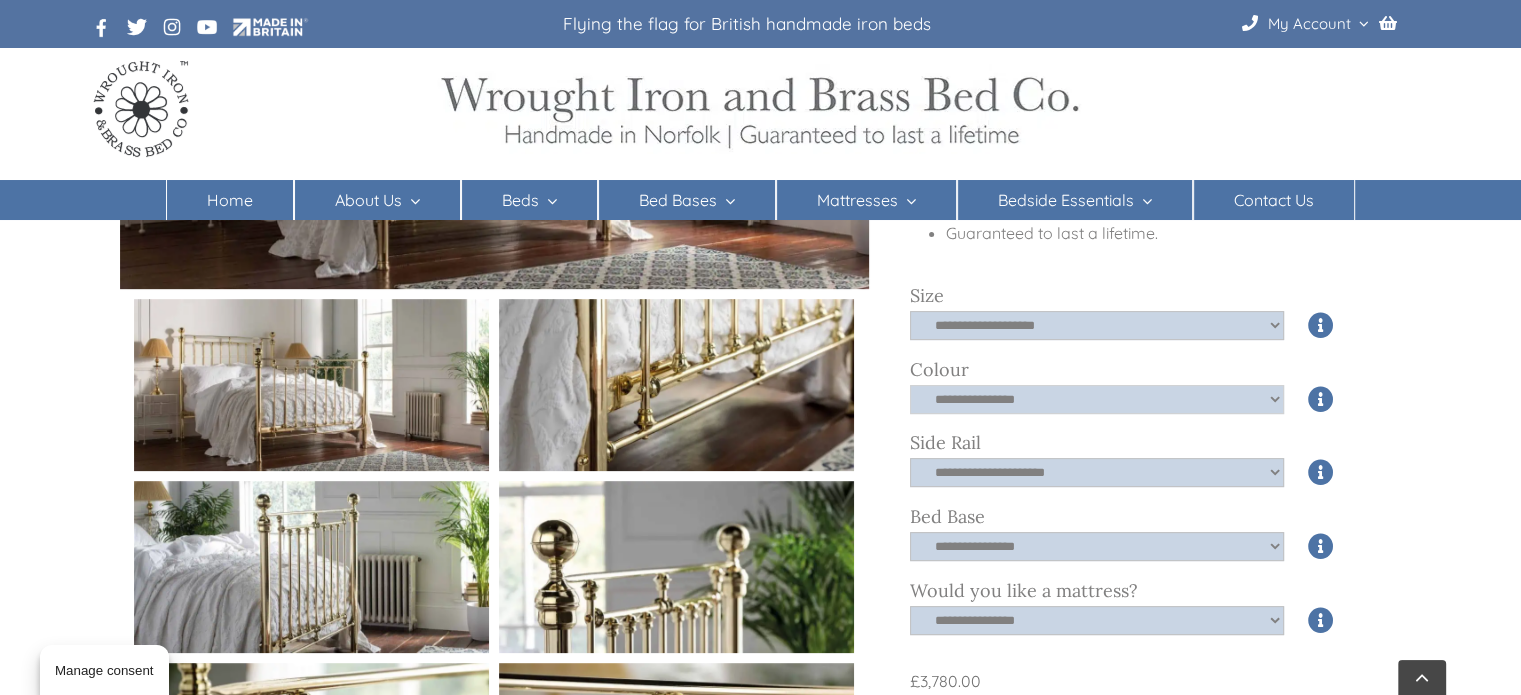 click on "**********" 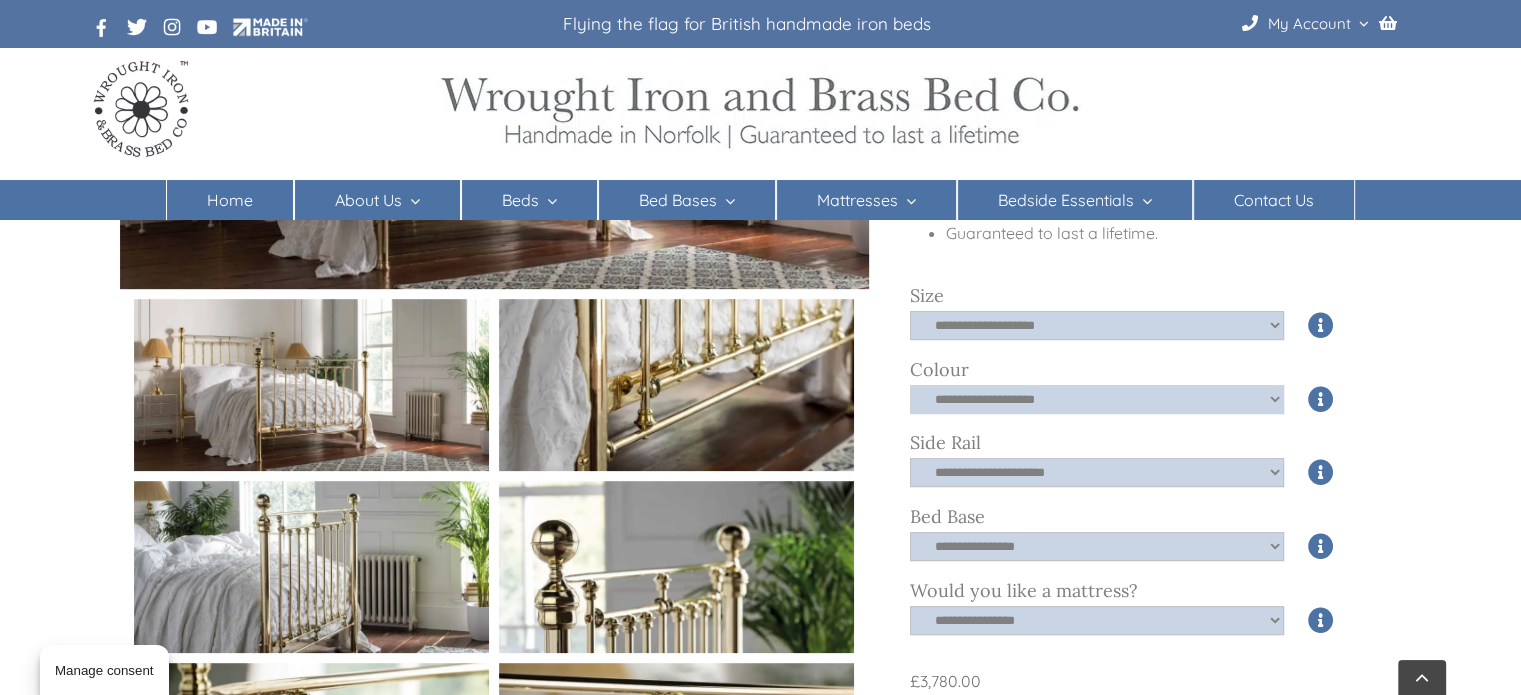 click on "**********" 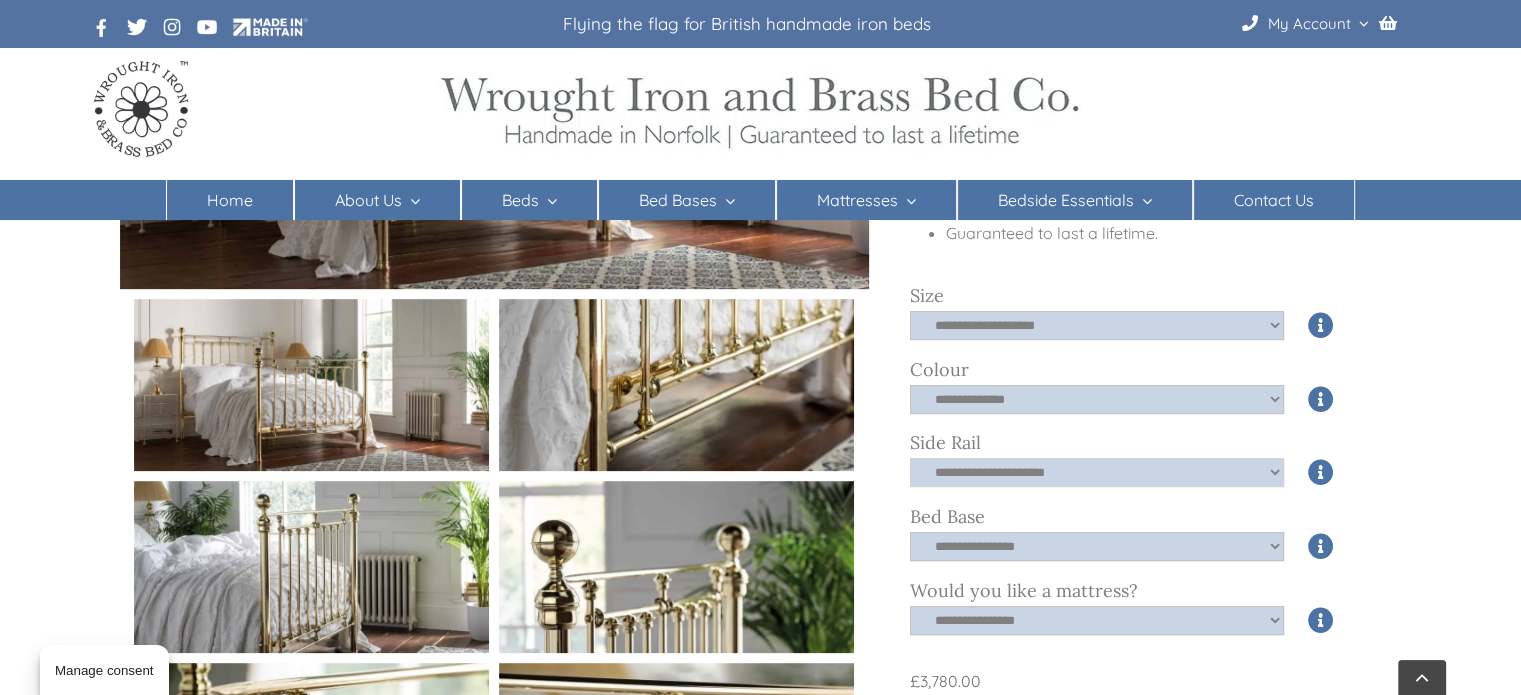 click on "**********" 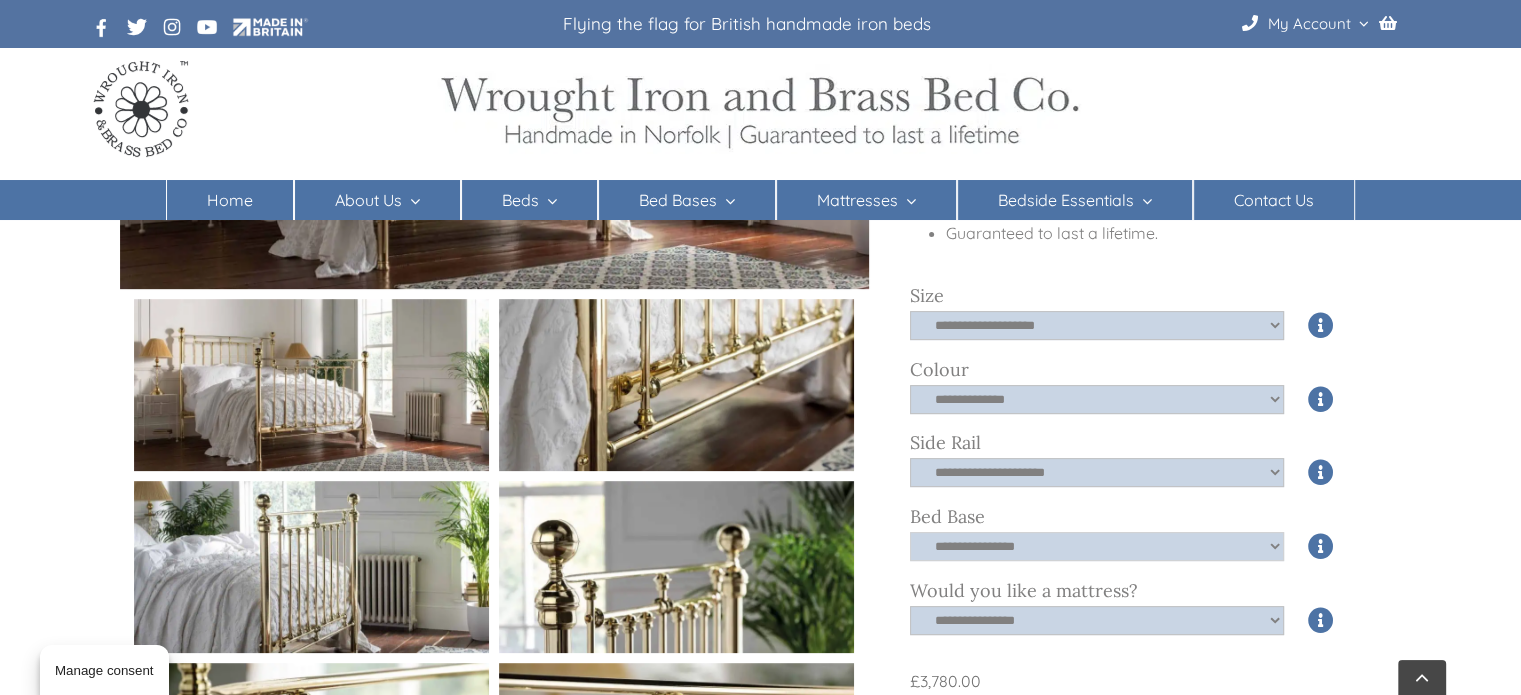click on "**********" 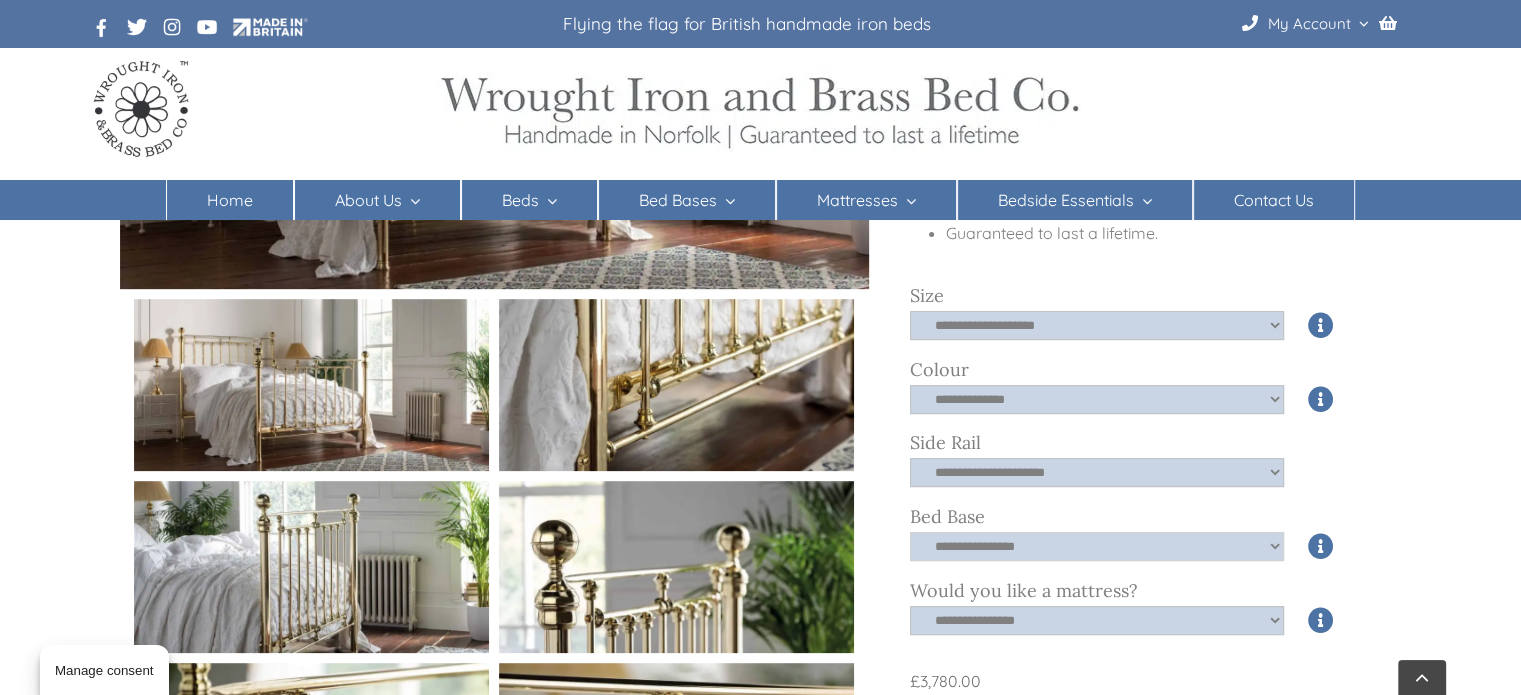 select on "****" 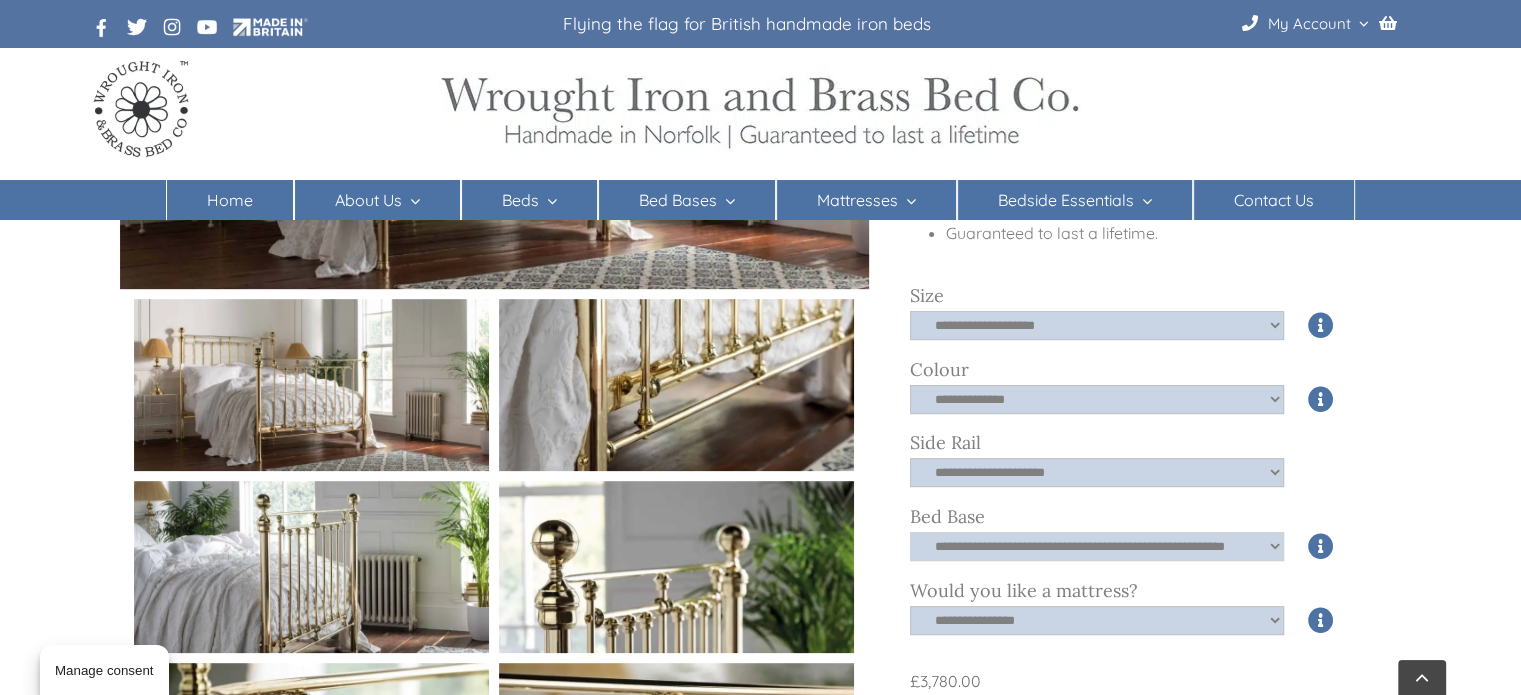 click on "**********" 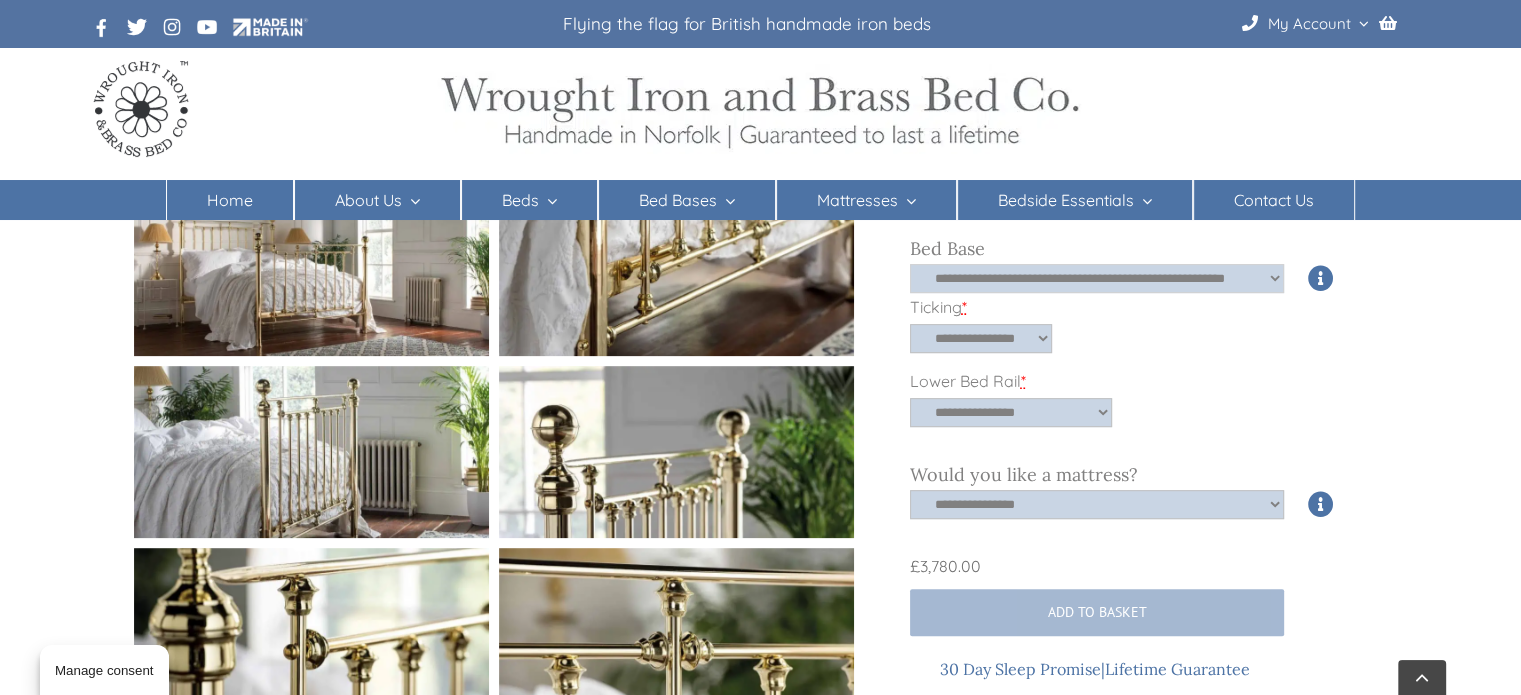 scroll, scrollTop: 1000, scrollLeft: 0, axis: vertical 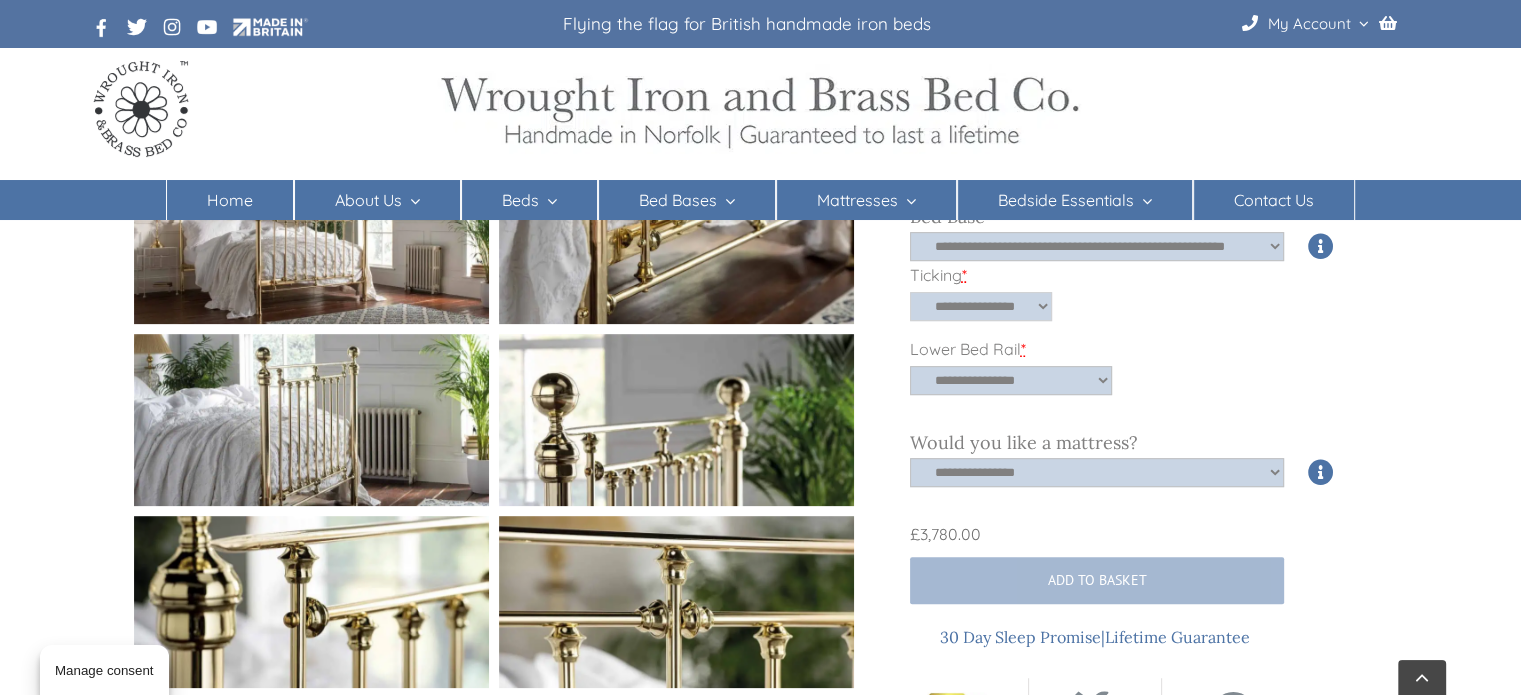 click on "**********" at bounding box center (981, 306) 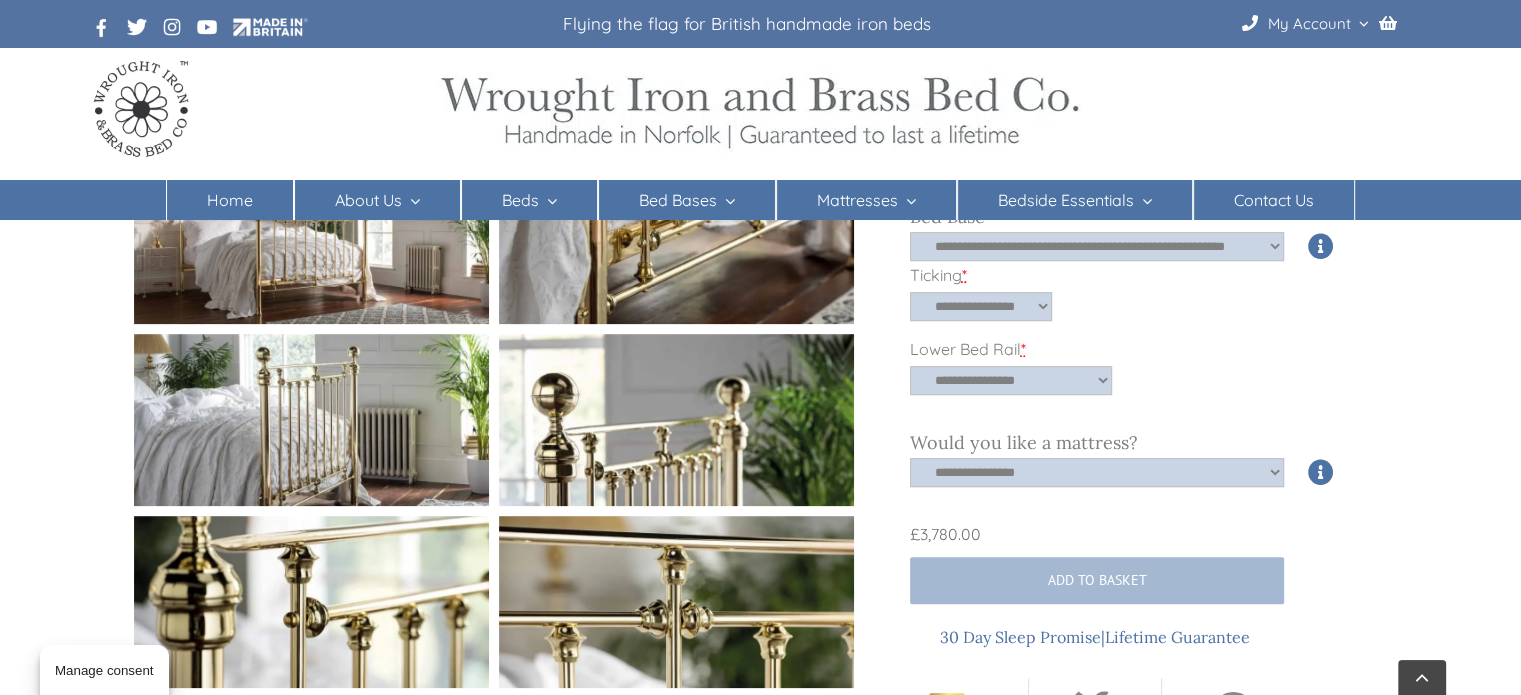 click on "*" 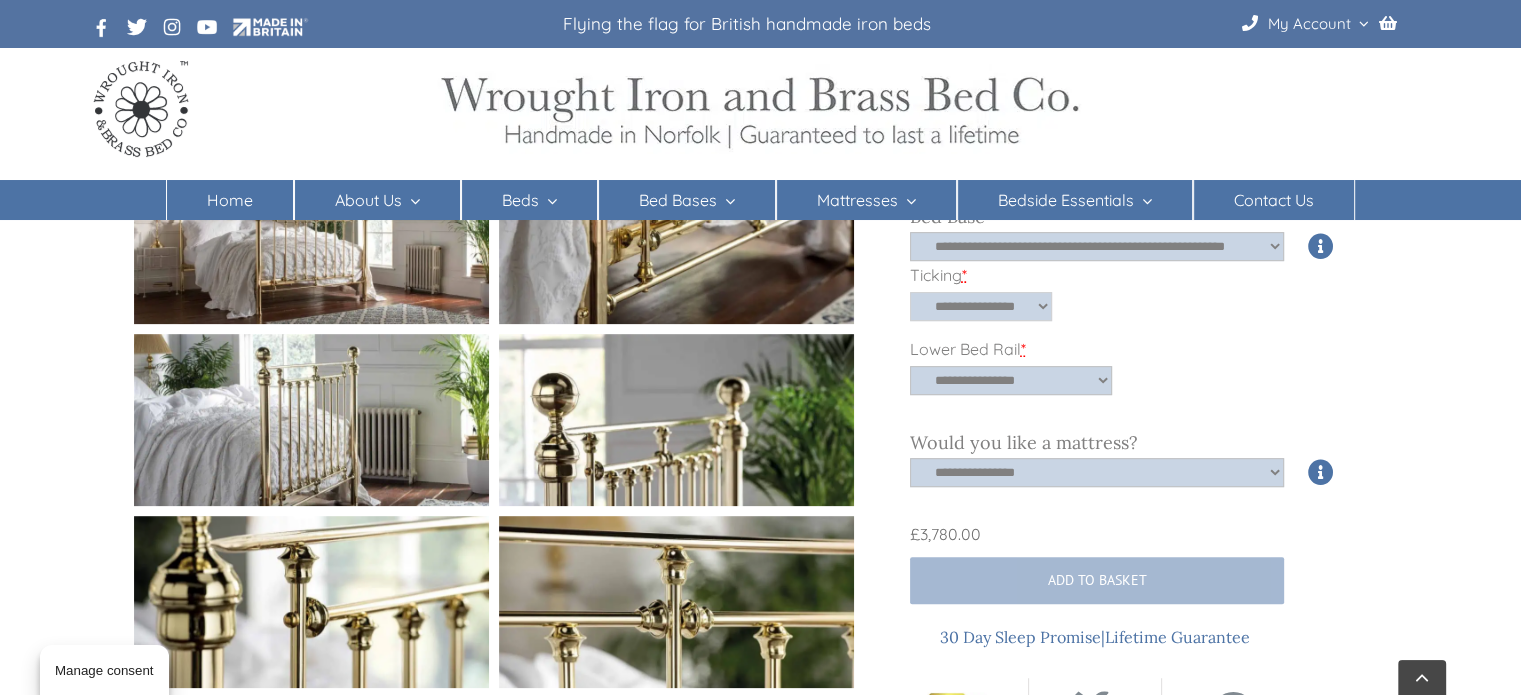 click on "**********" at bounding box center (981, 306) 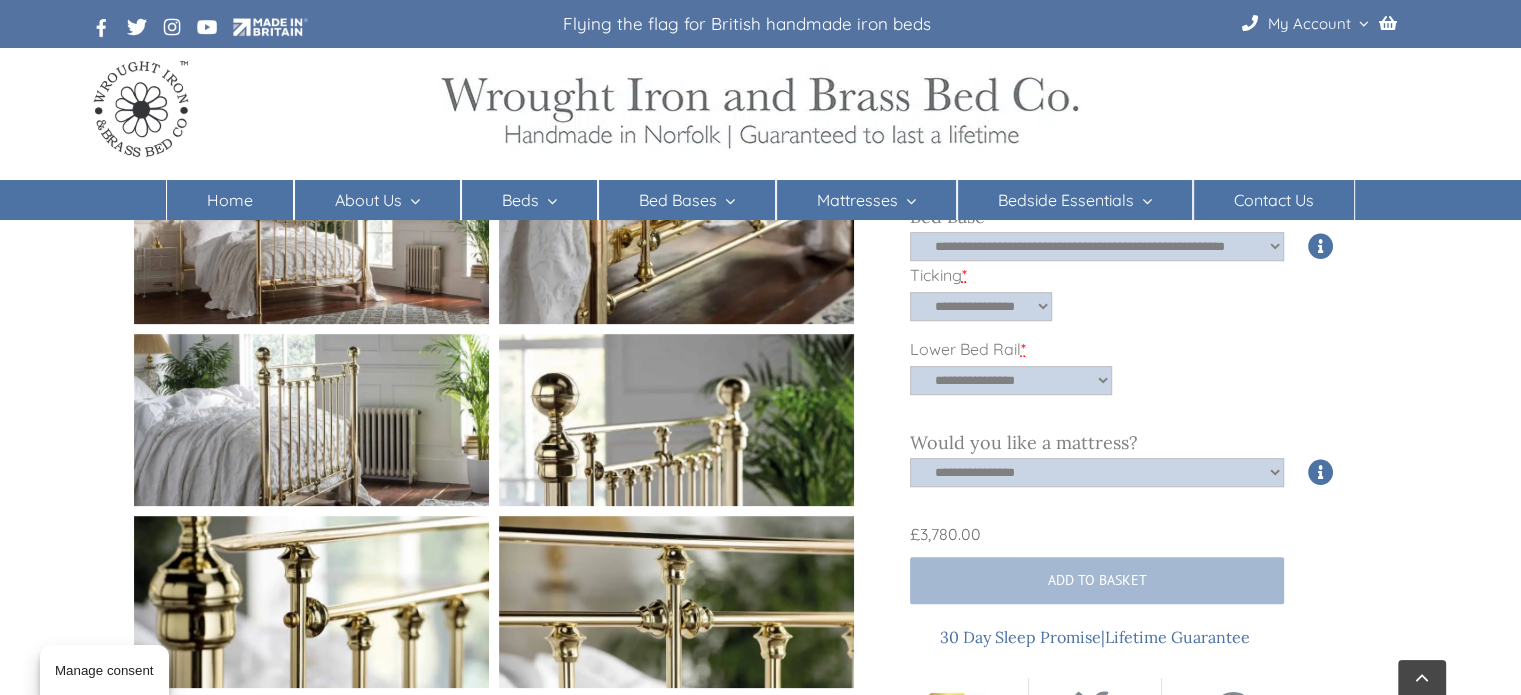 click on "*" 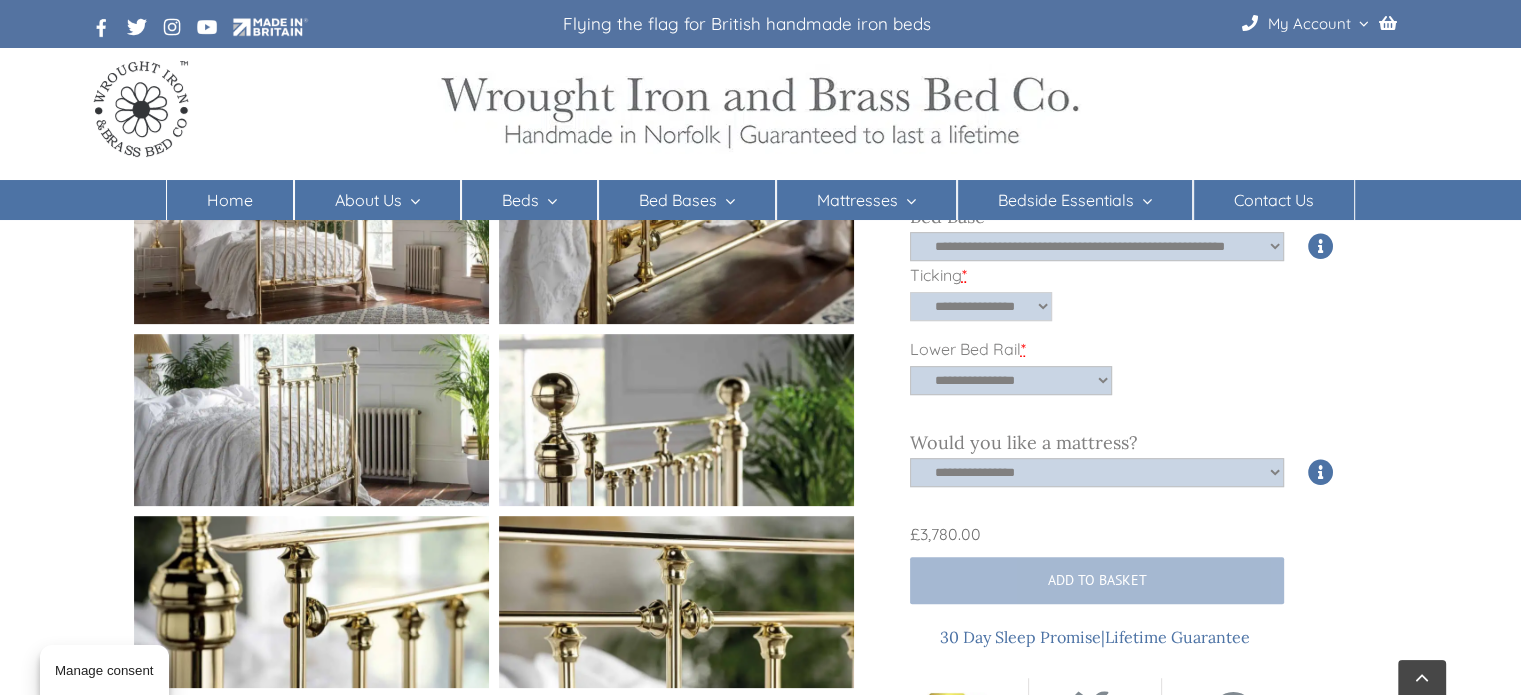 click on "**********" at bounding box center (981, 306) 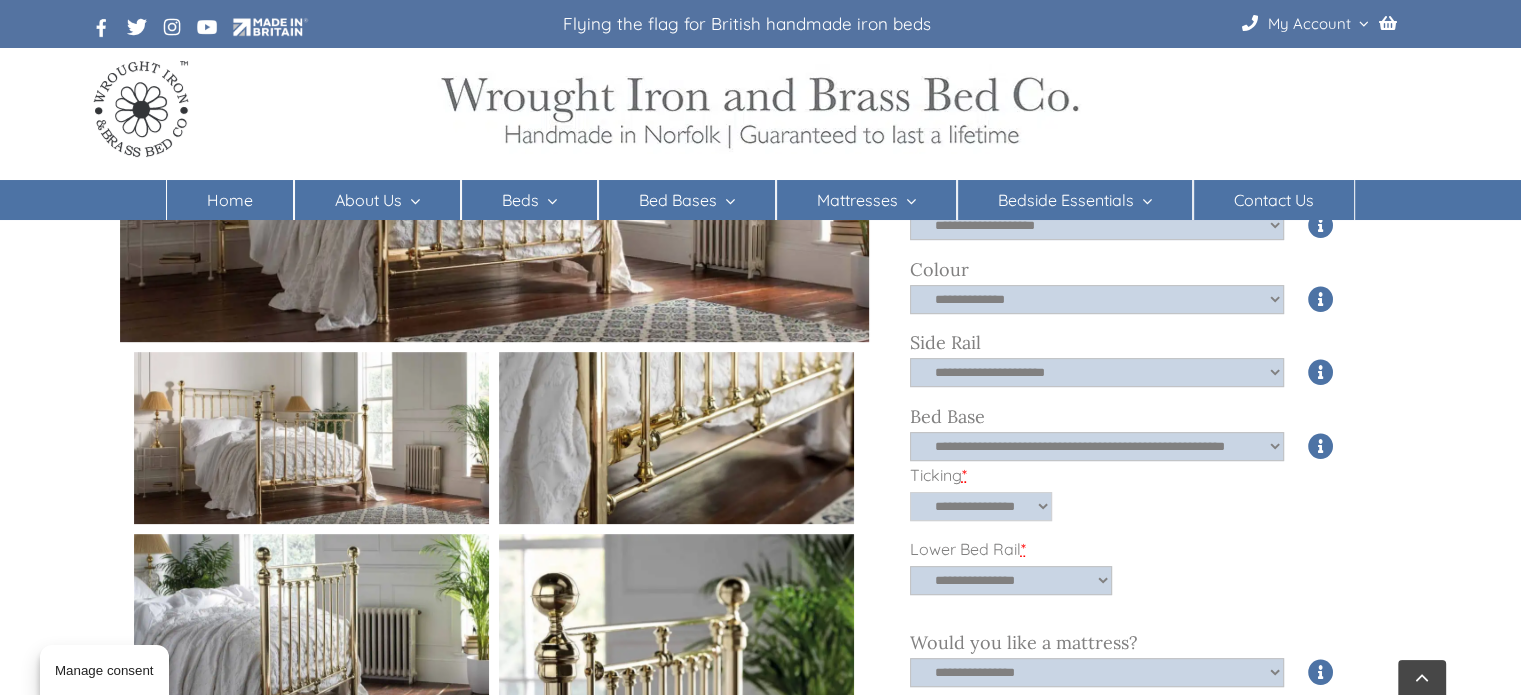 scroll, scrollTop: 900, scrollLeft: 0, axis: vertical 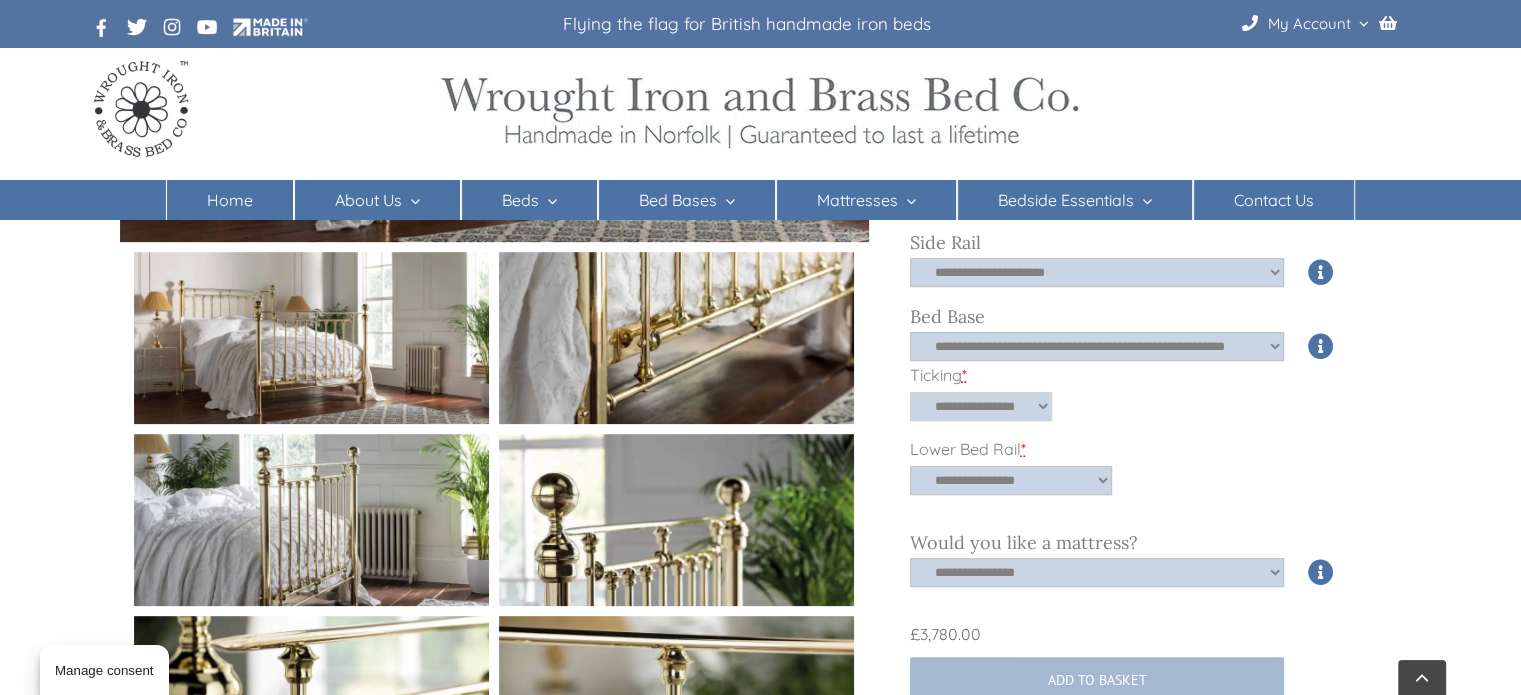 click on "**********" at bounding box center (981, 406) 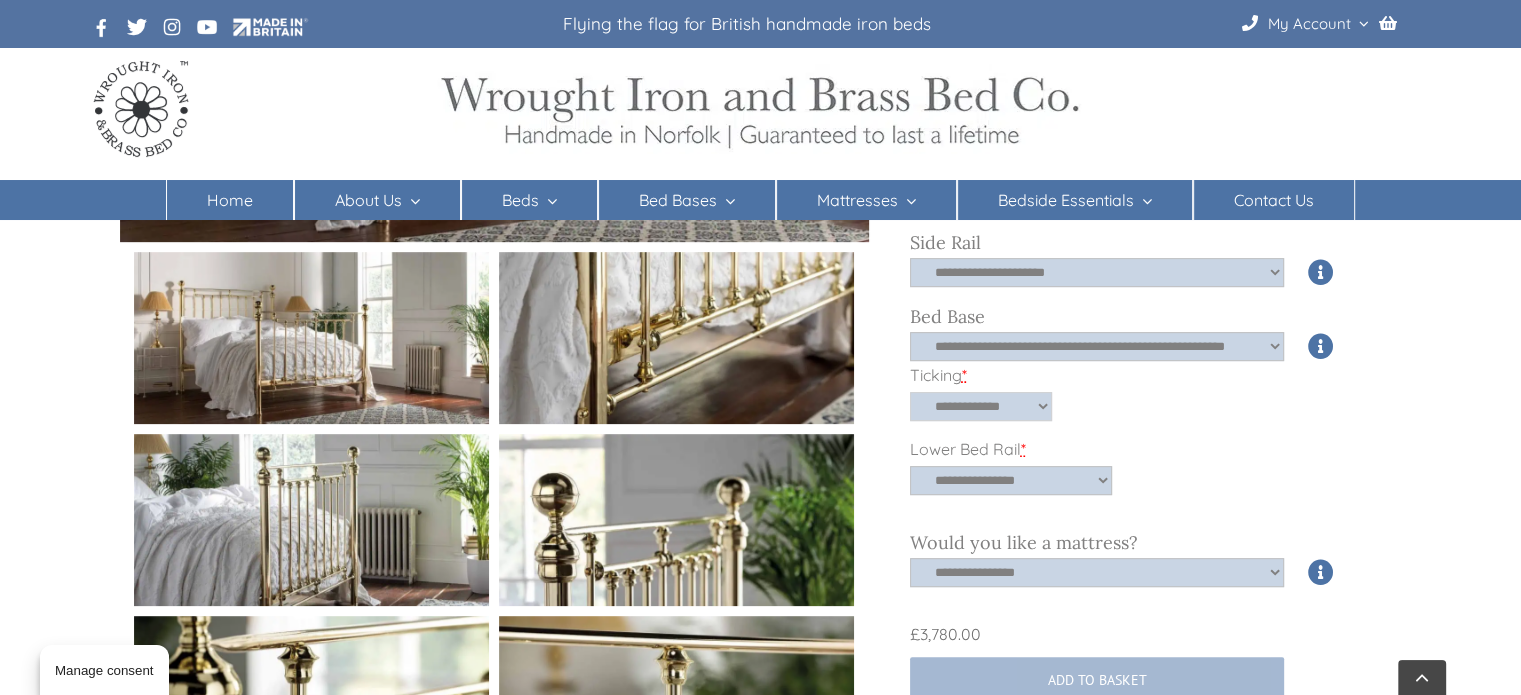 click on "**********" at bounding box center [981, 406] 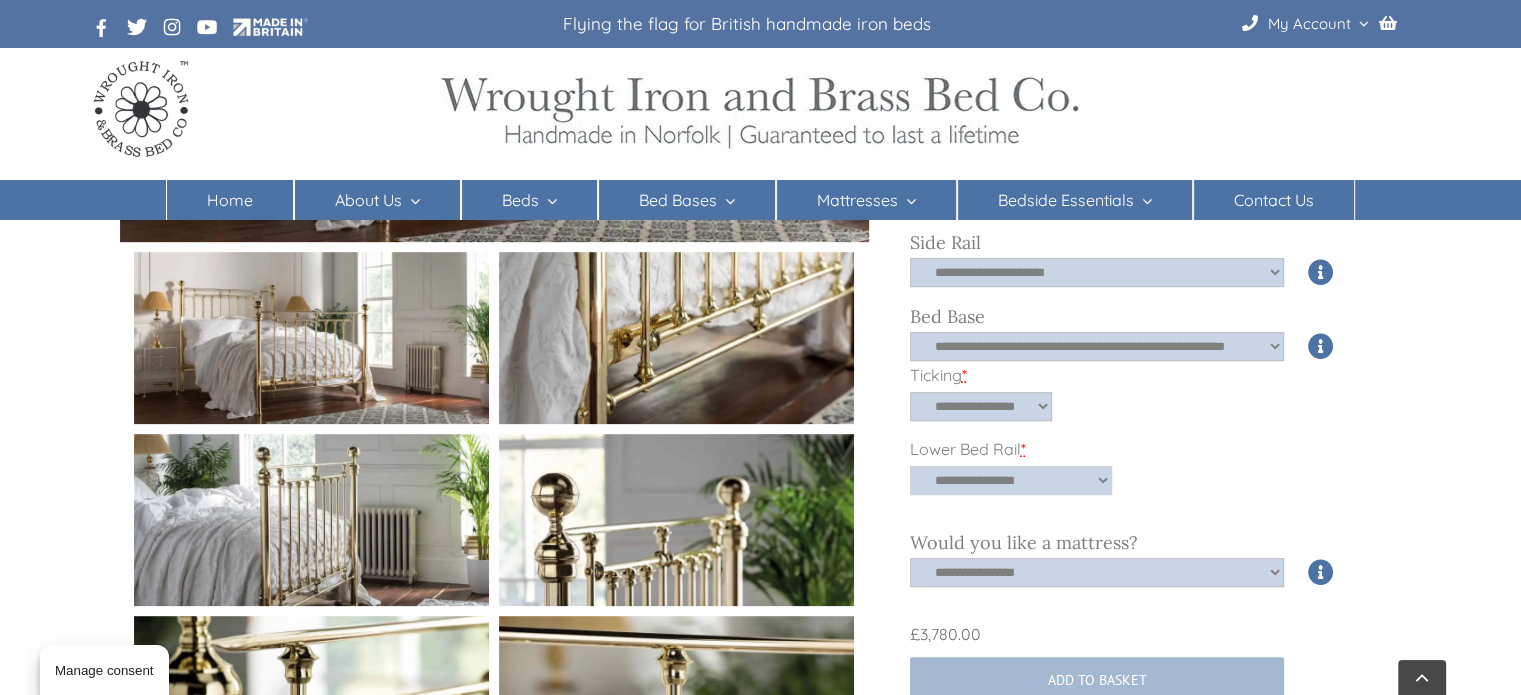 click on "**********" at bounding box center [1011, 480] 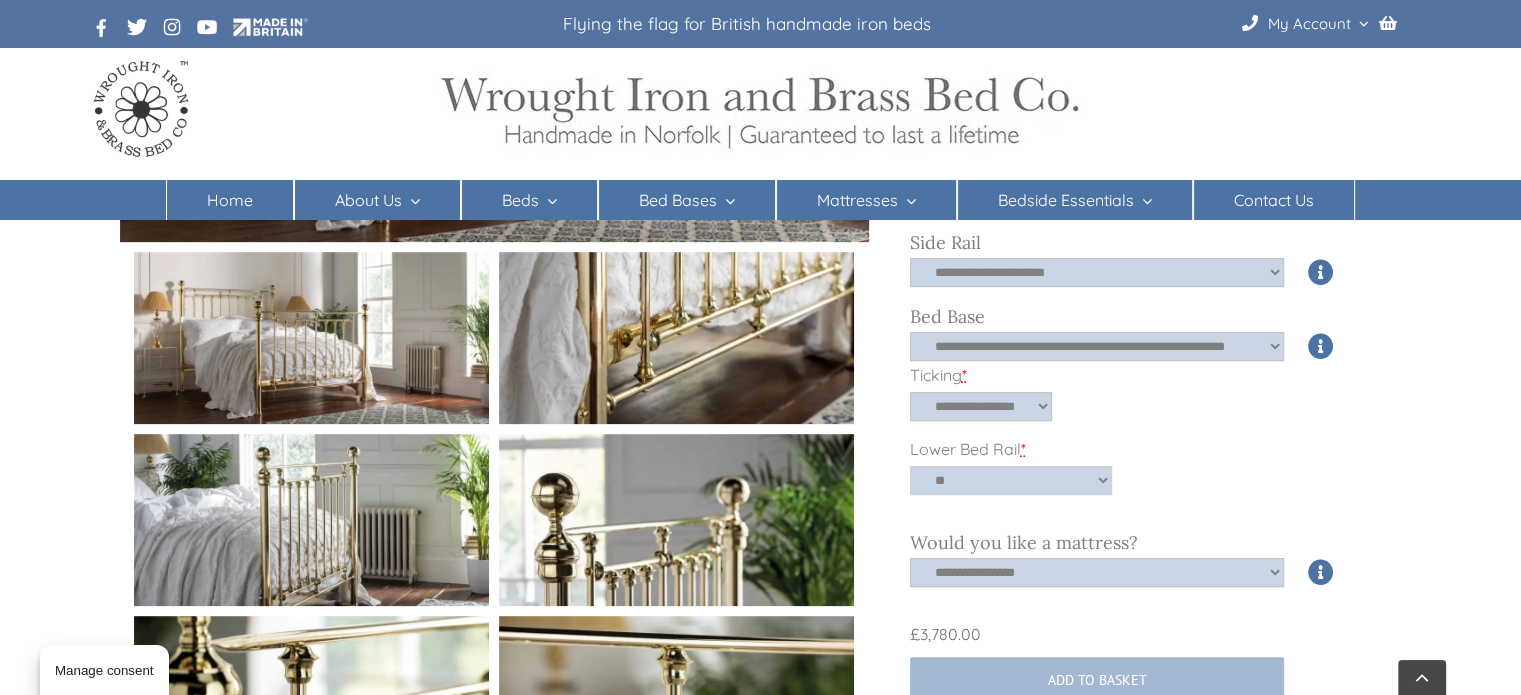 click on "**********" at bounding box center (1011, 480) 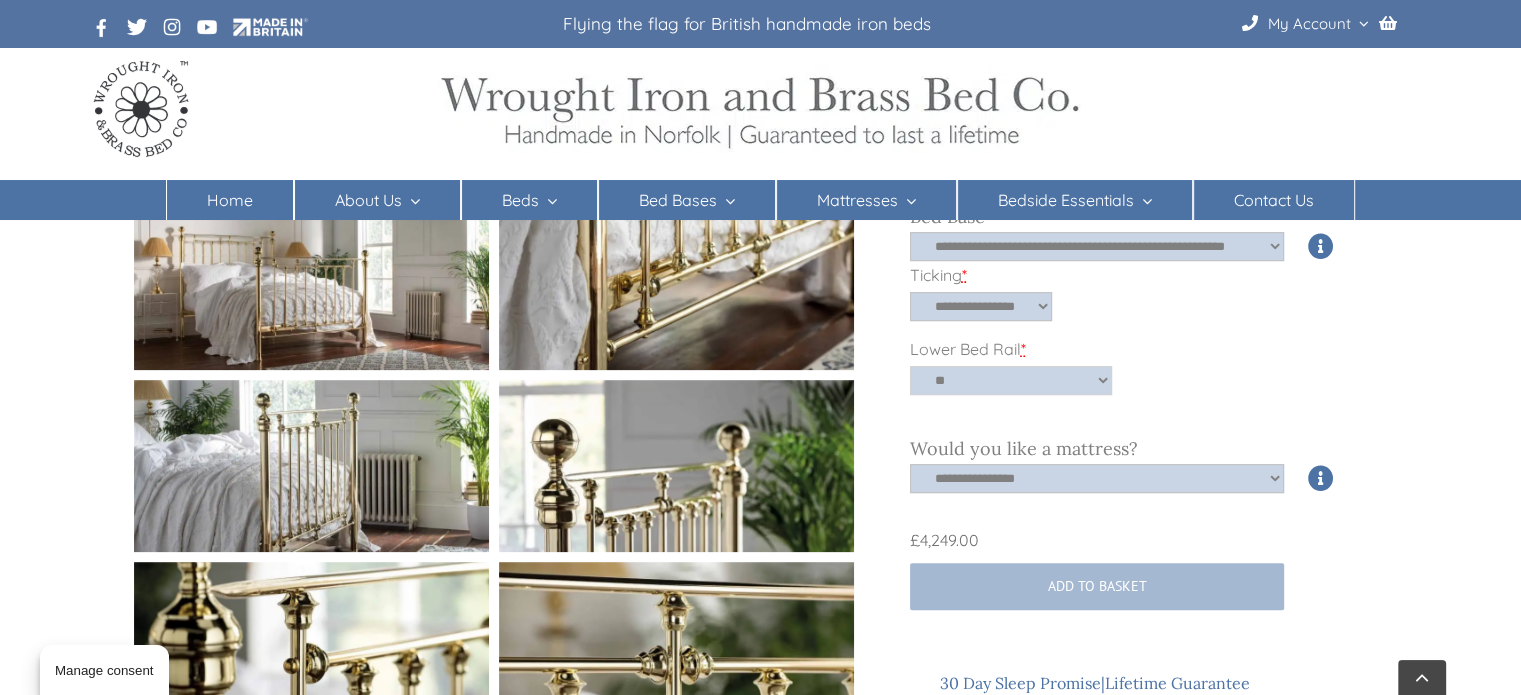 scroll, scrollTop: 1100, scrollLeft: 0, axis: vertical 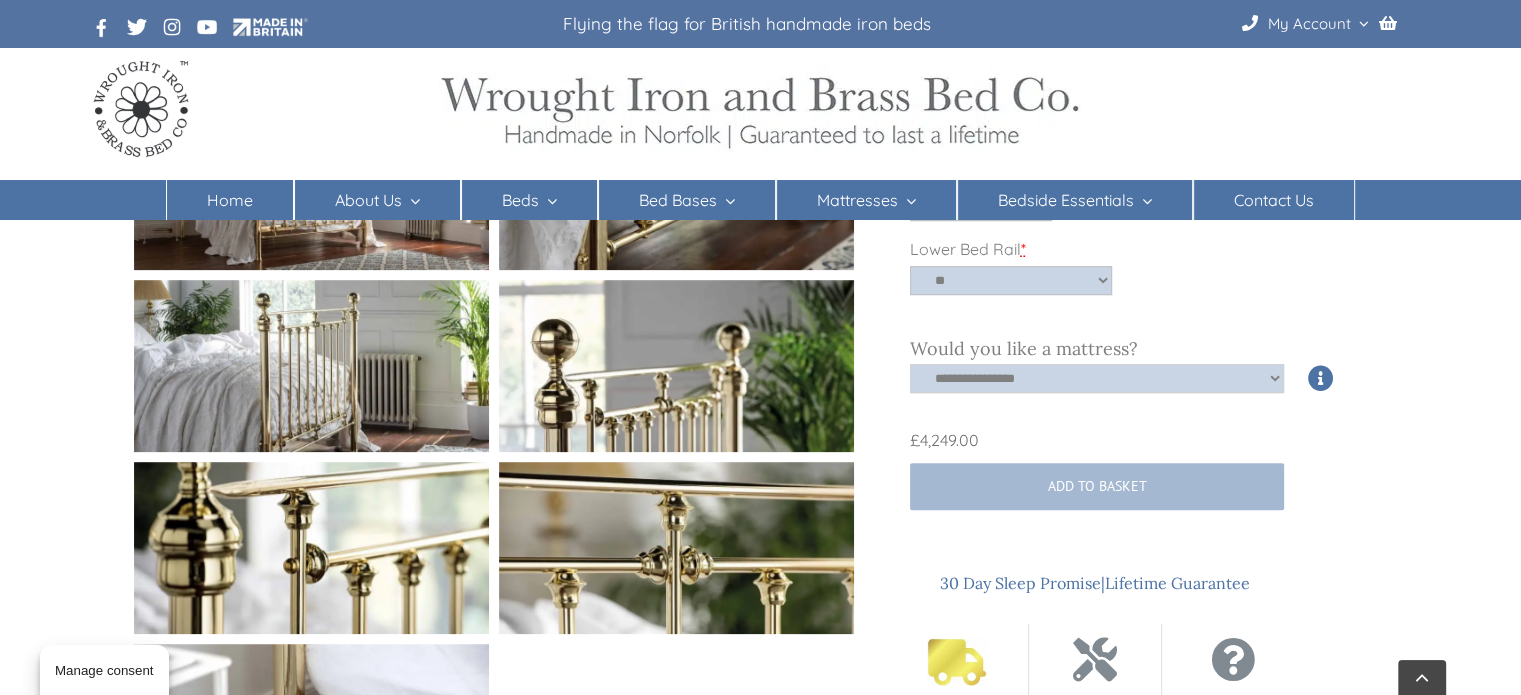 click on "**********" at bounding box center (1097, 378) 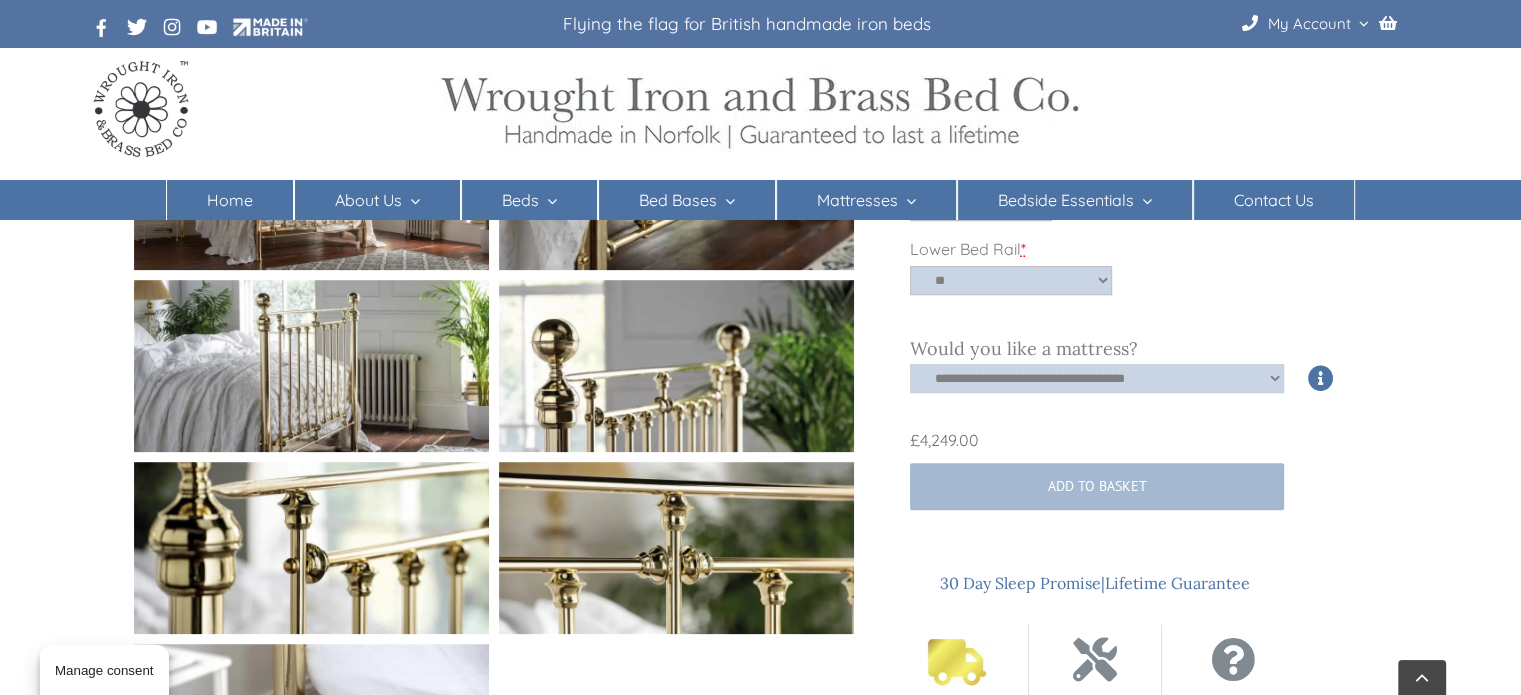 click on "**********" at bounding box center (1097, 378) 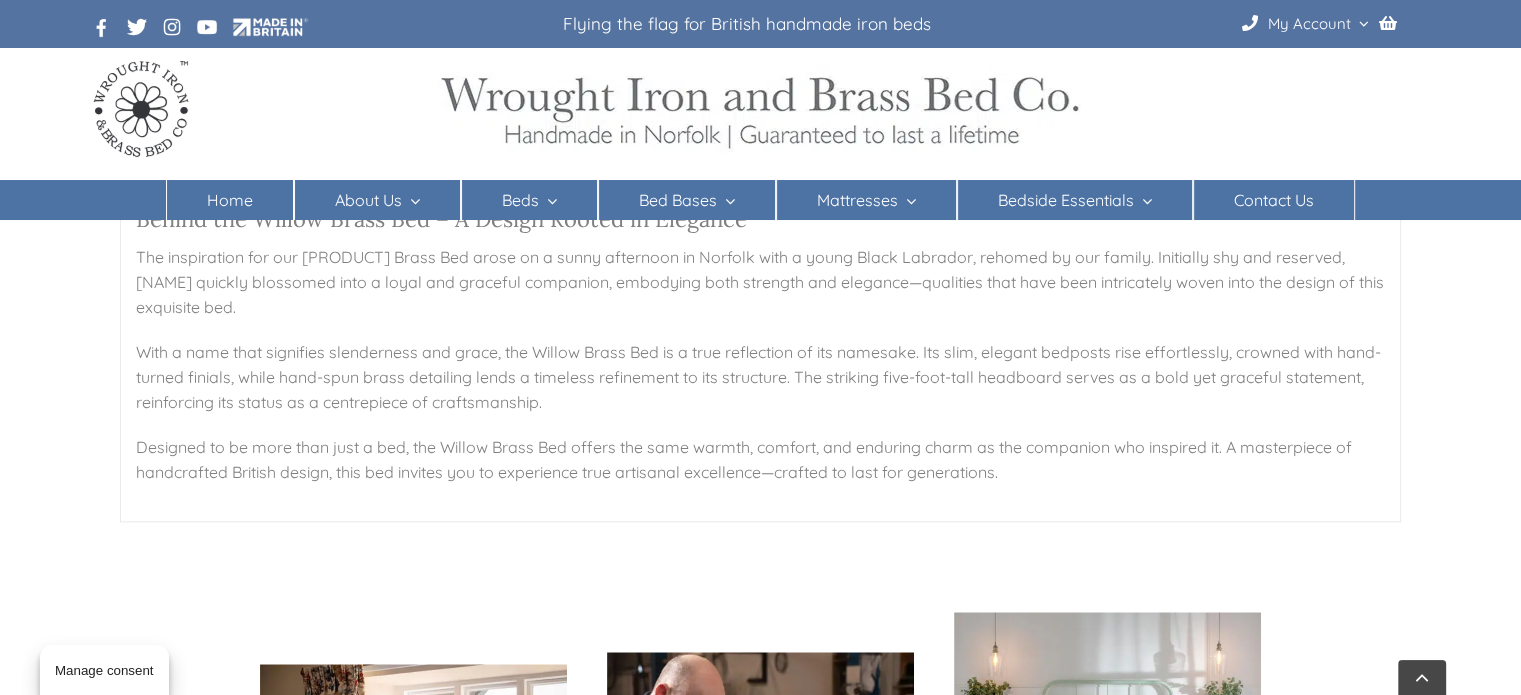 scroll, scrollTop: 1600, scrollLeft: 0, axis: vertical 